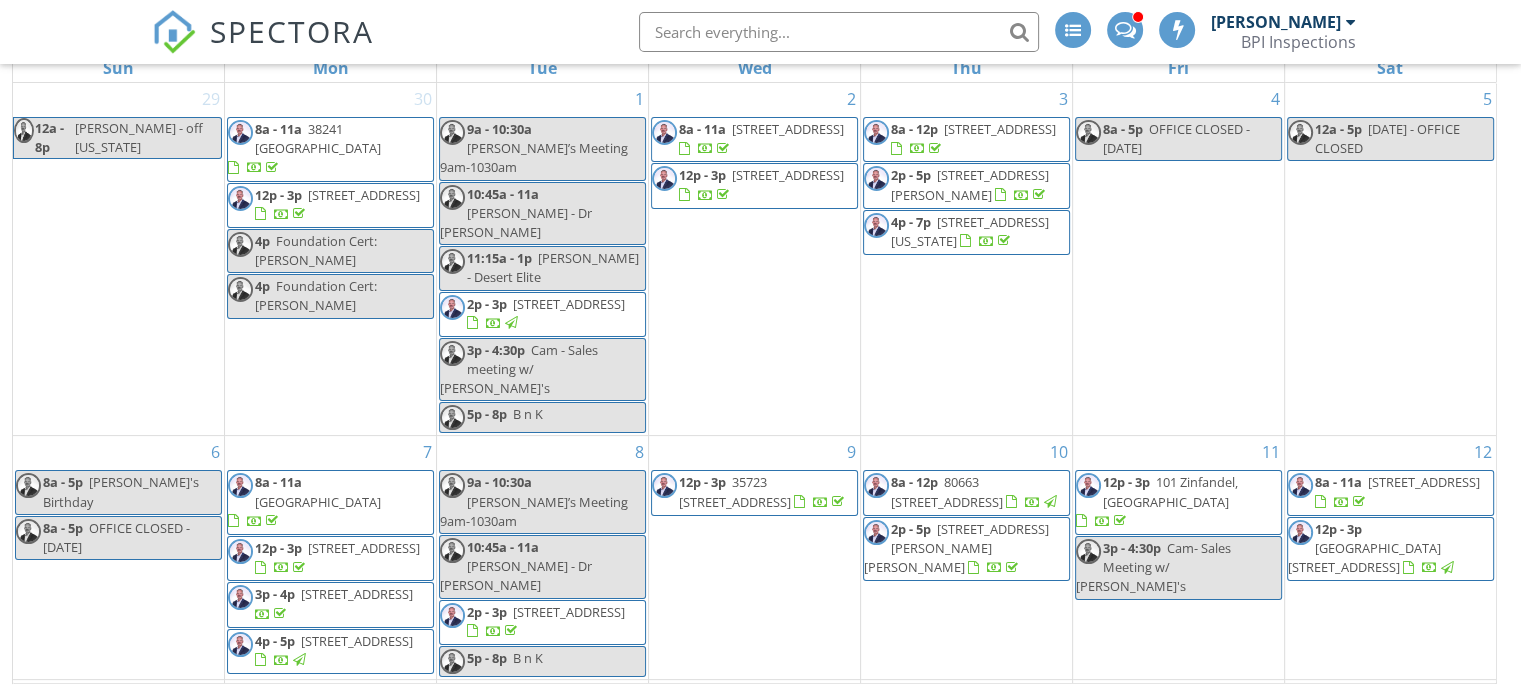 scroll, scrollTop: 327, scrollLeft: 0, axis: vertical 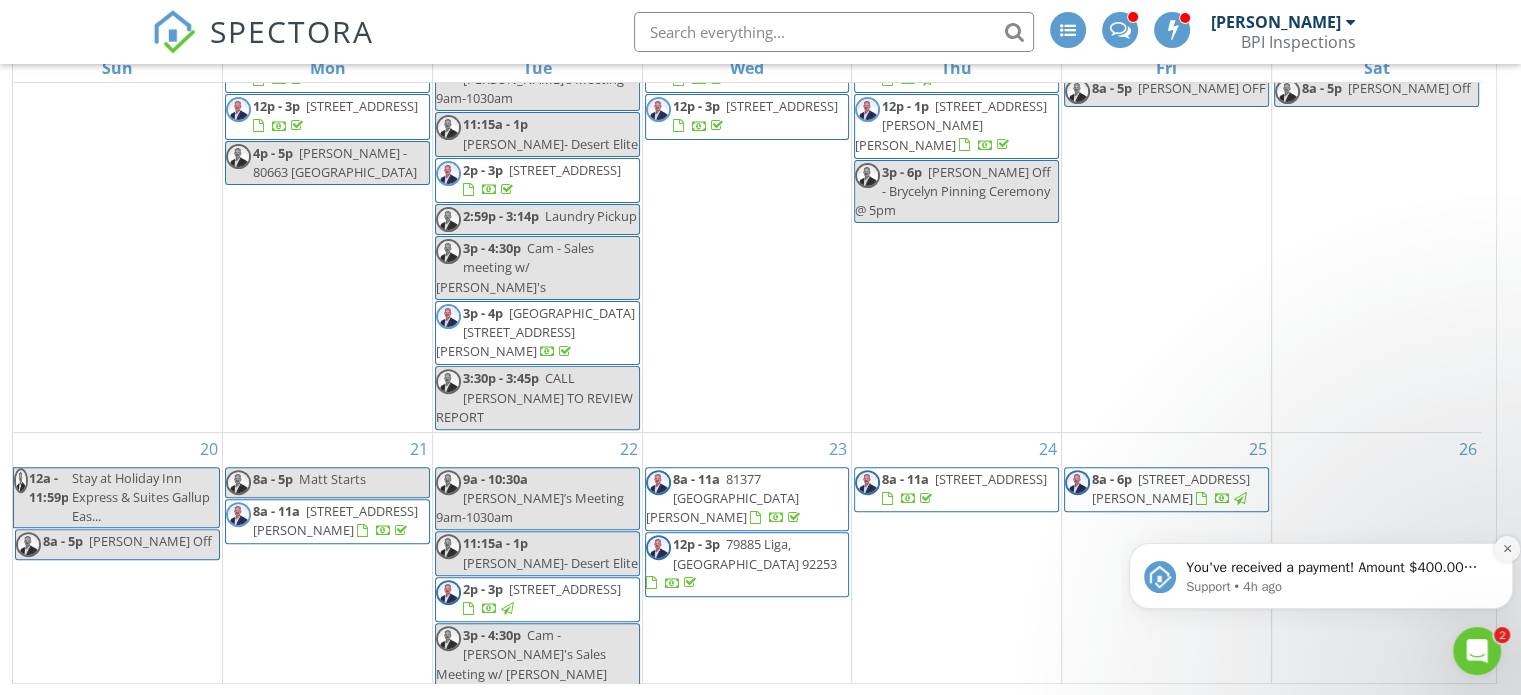 click at bounding box center [1507, 549] 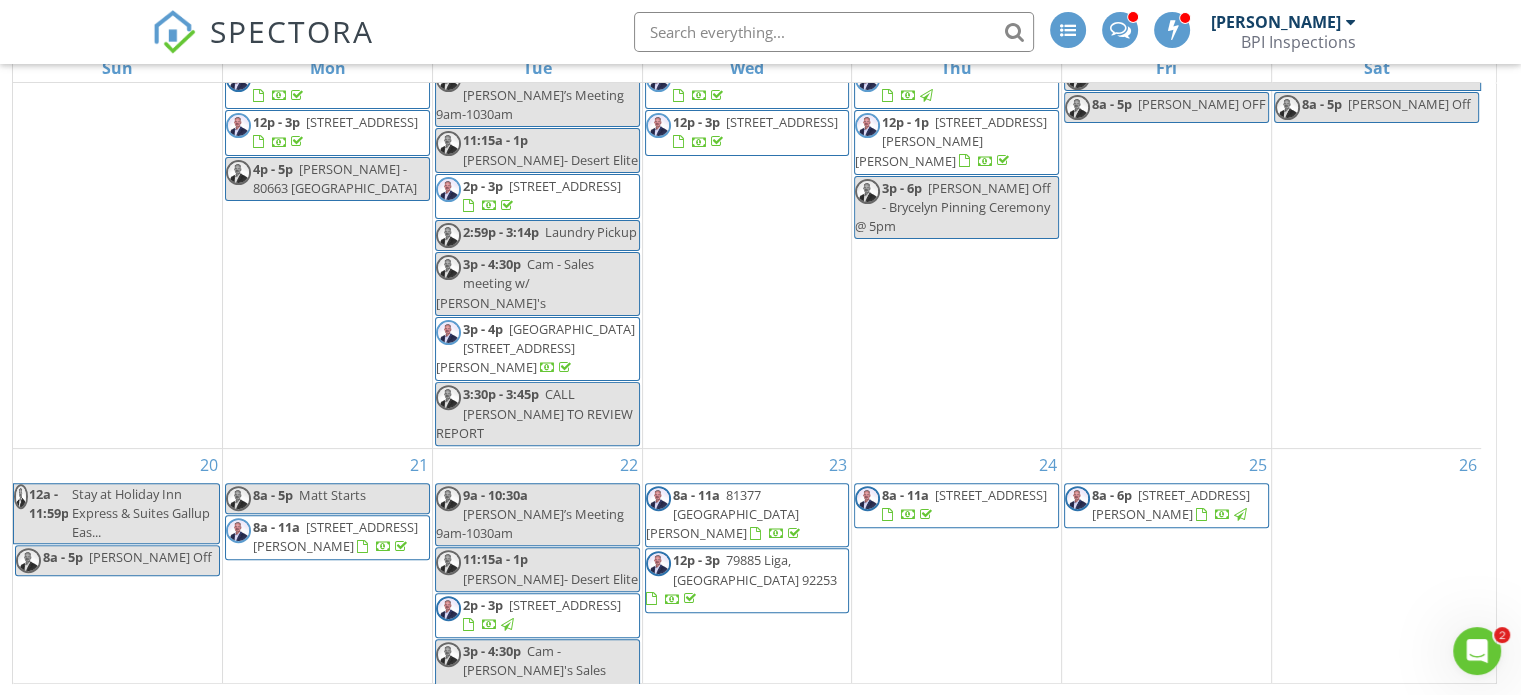 scroll, scrollTop: 666, scrollLeft: 0, axis: vertical 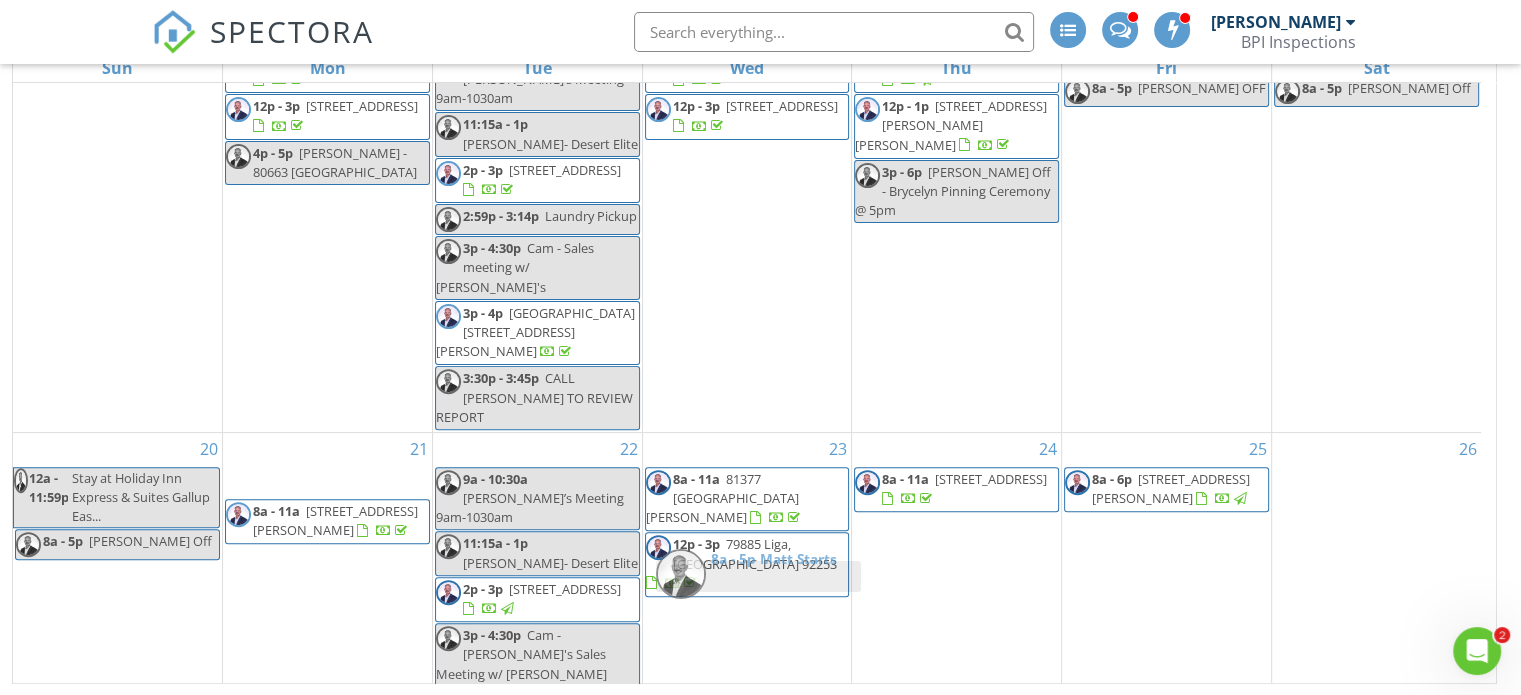 drag, startPoint x: 376, startPoint y: 362, endPoint x: 793, endPoint y: 572, distance: 466.8929 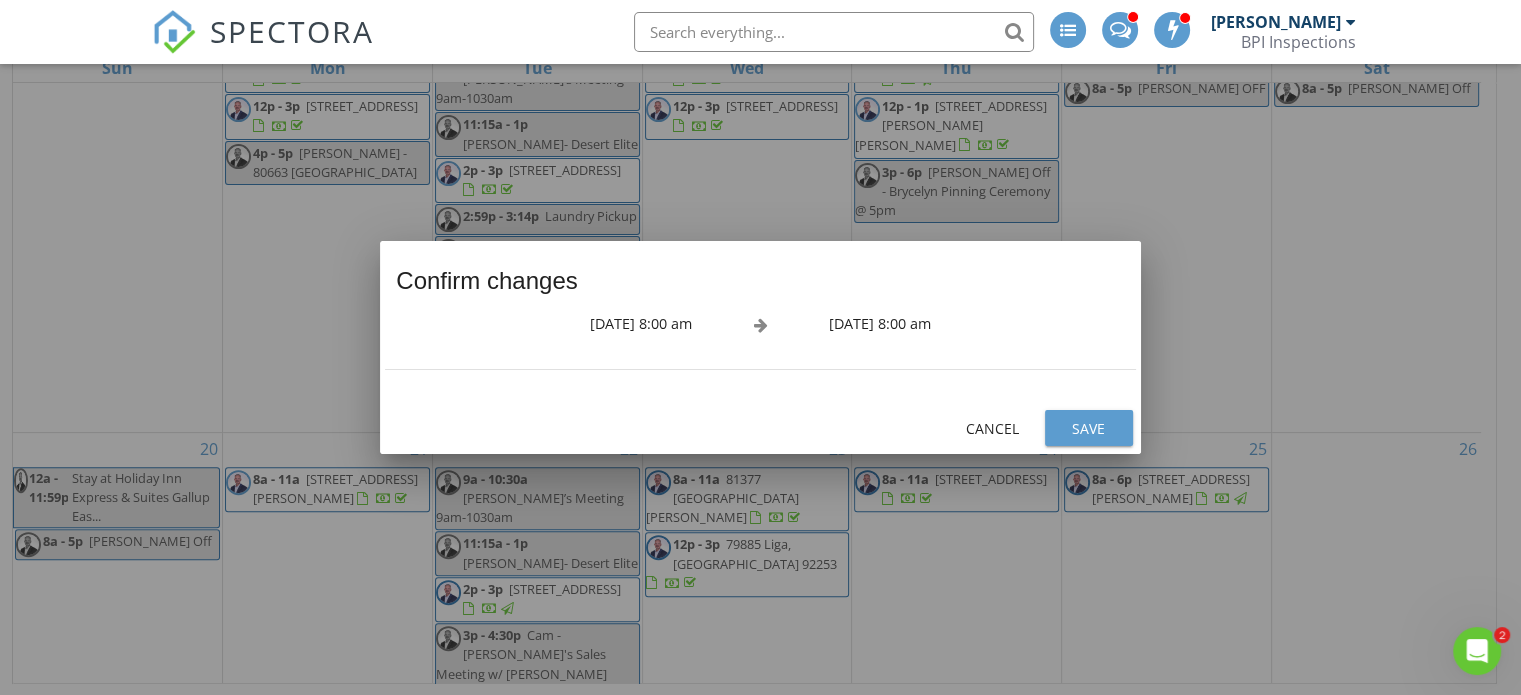click on "Save" at bounding box center (1089, 428) 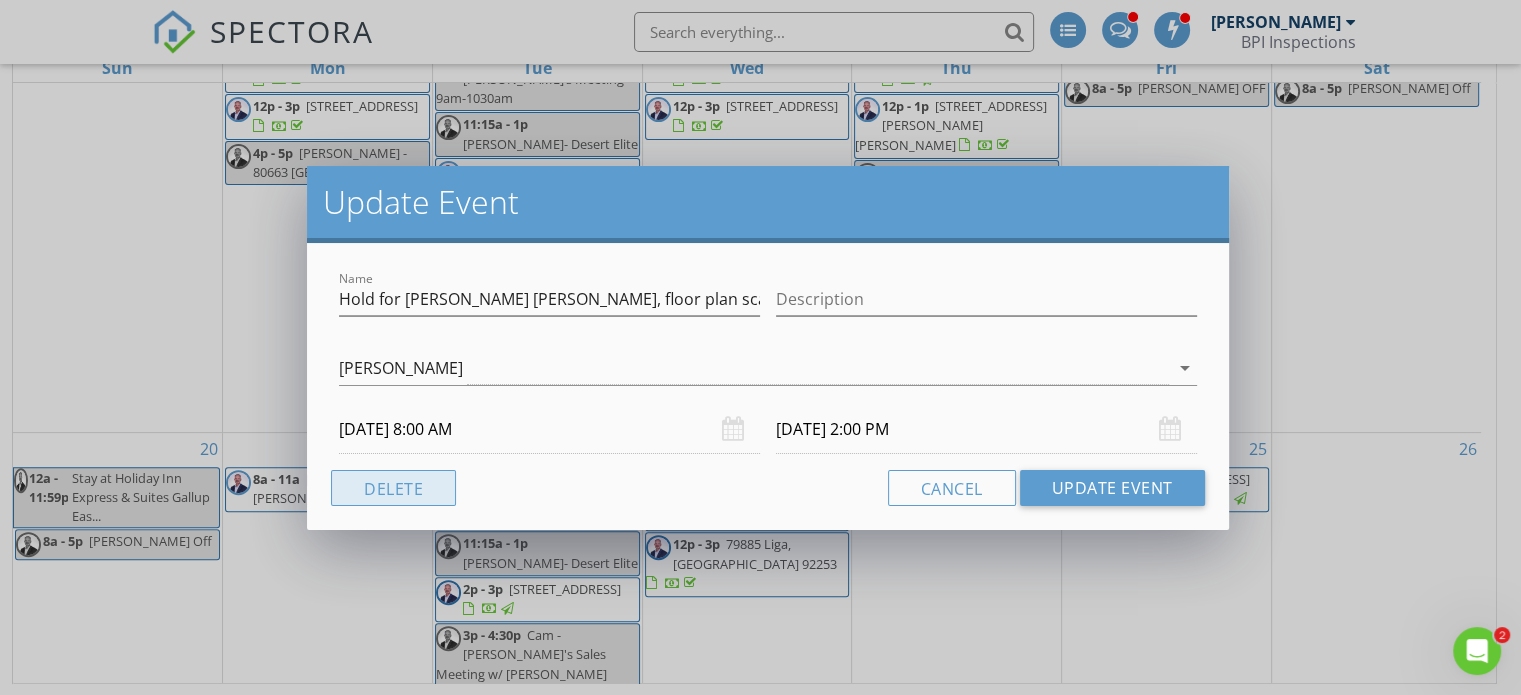 click on "Delete" at bounding box center (393, 488) 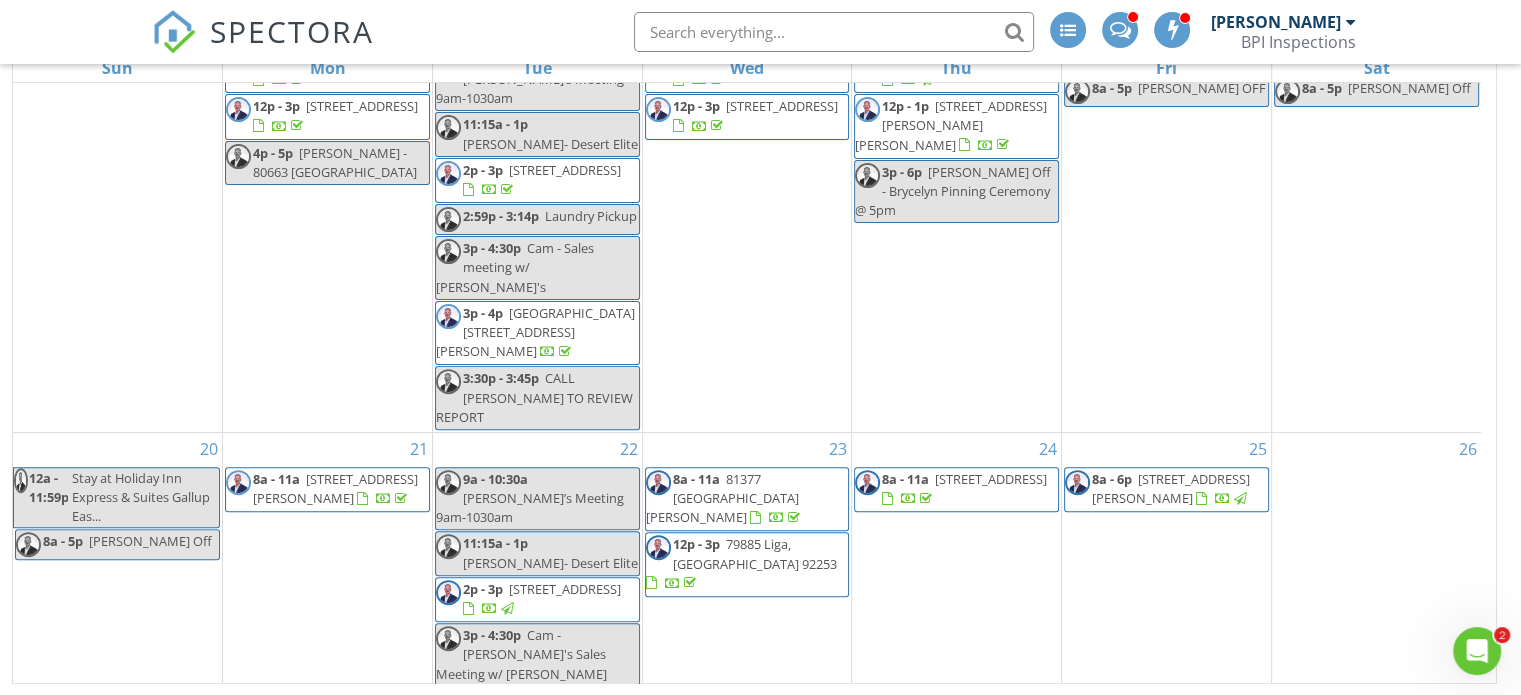 scroll, scrollTop: 0, scrollLeft: 0, axis: both 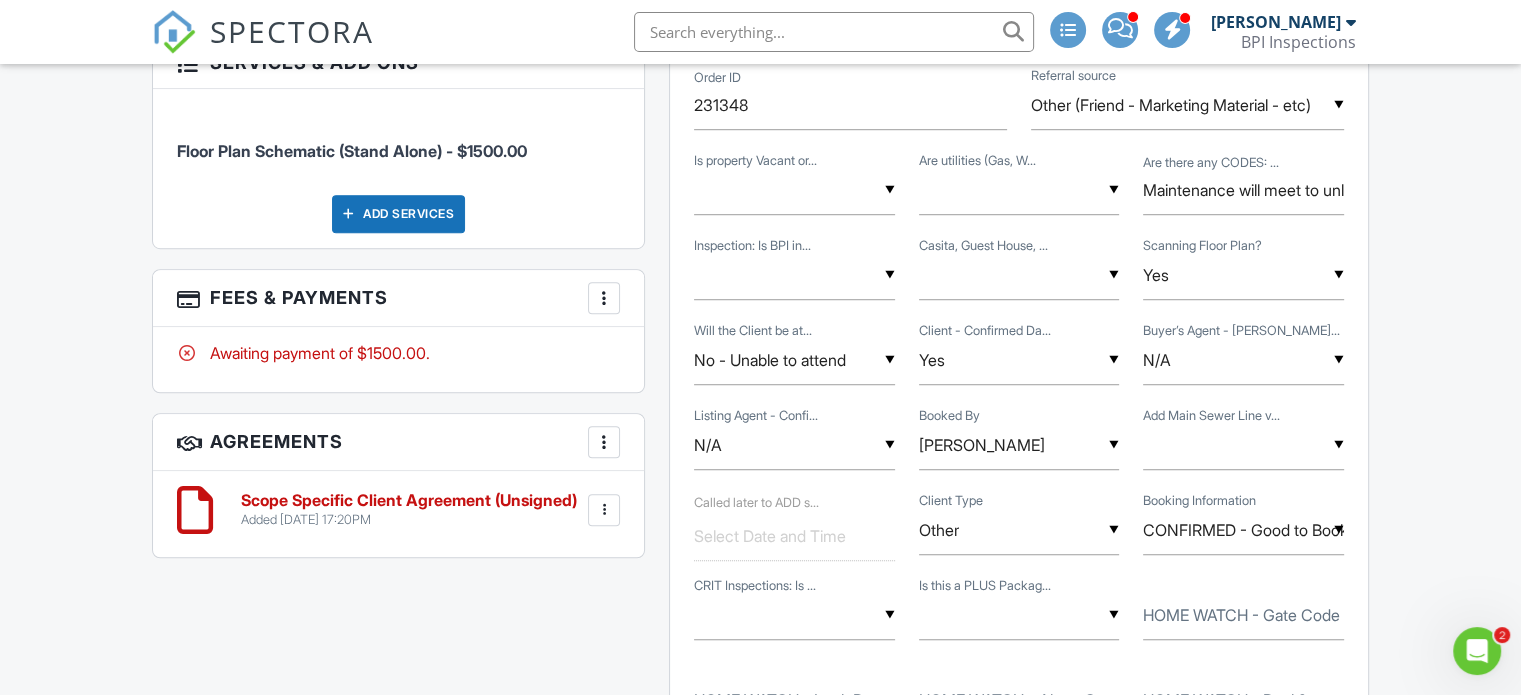 drag, startPoint x: 1530, startPoint y: 54, endPoint x: 1499, endPoint y: 291, distance: 239.01883 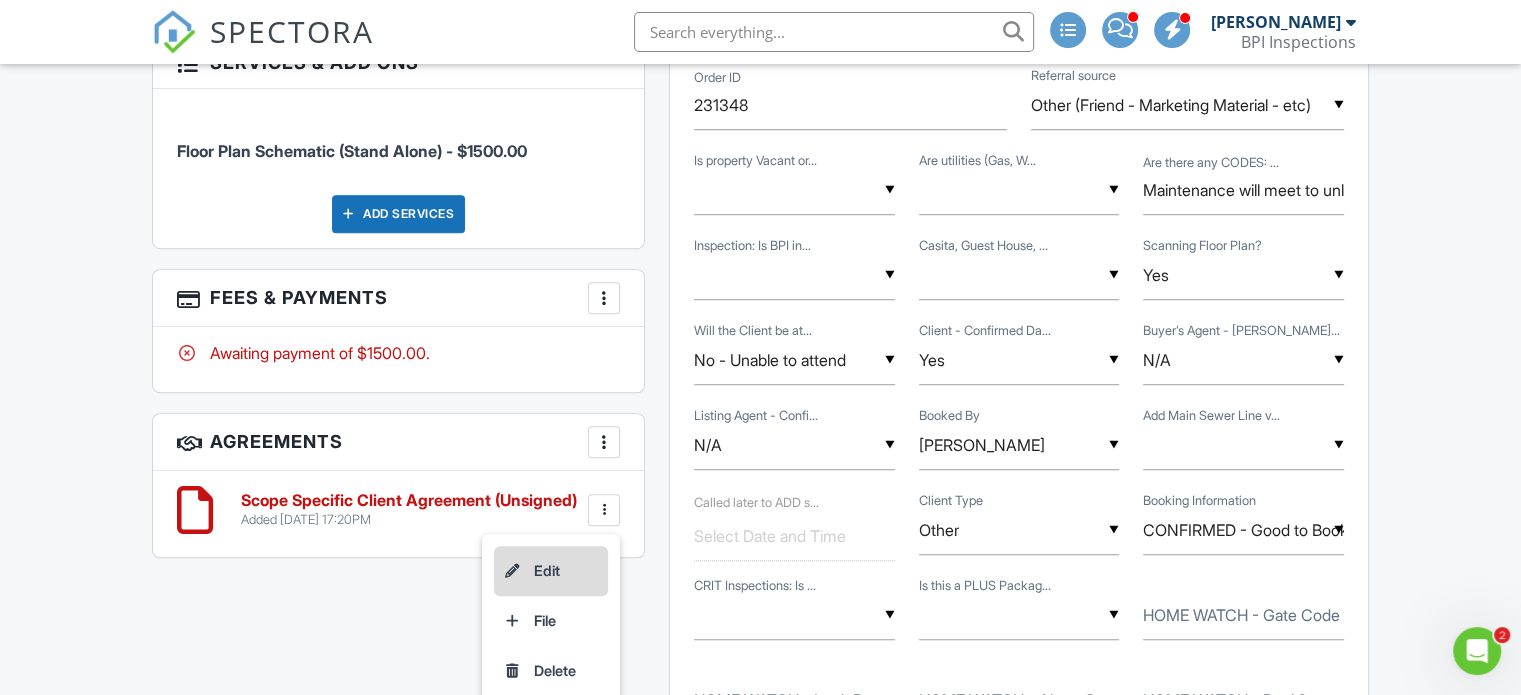 click on "Edit" at bounding box center [551, 571] 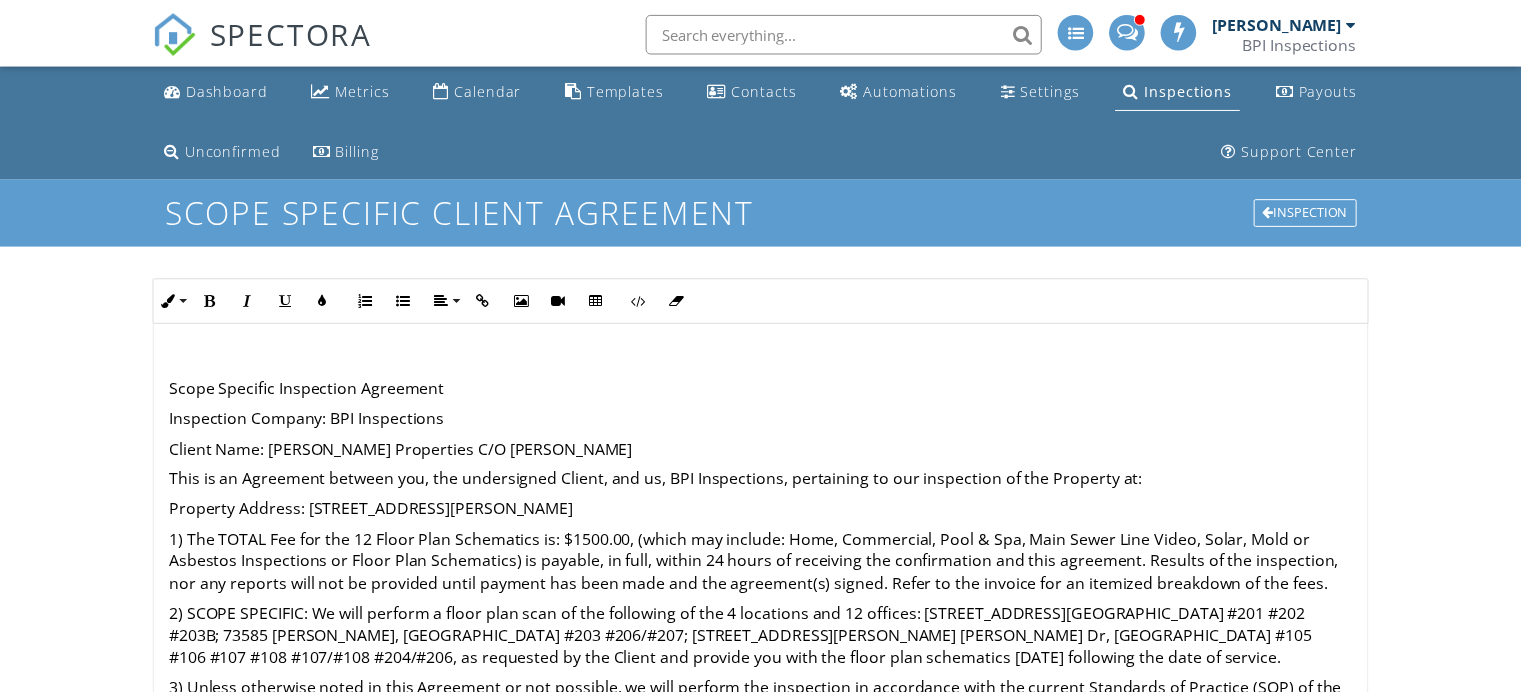 scroll, scrollTop: 0, scrollLeft: 0, axis: both 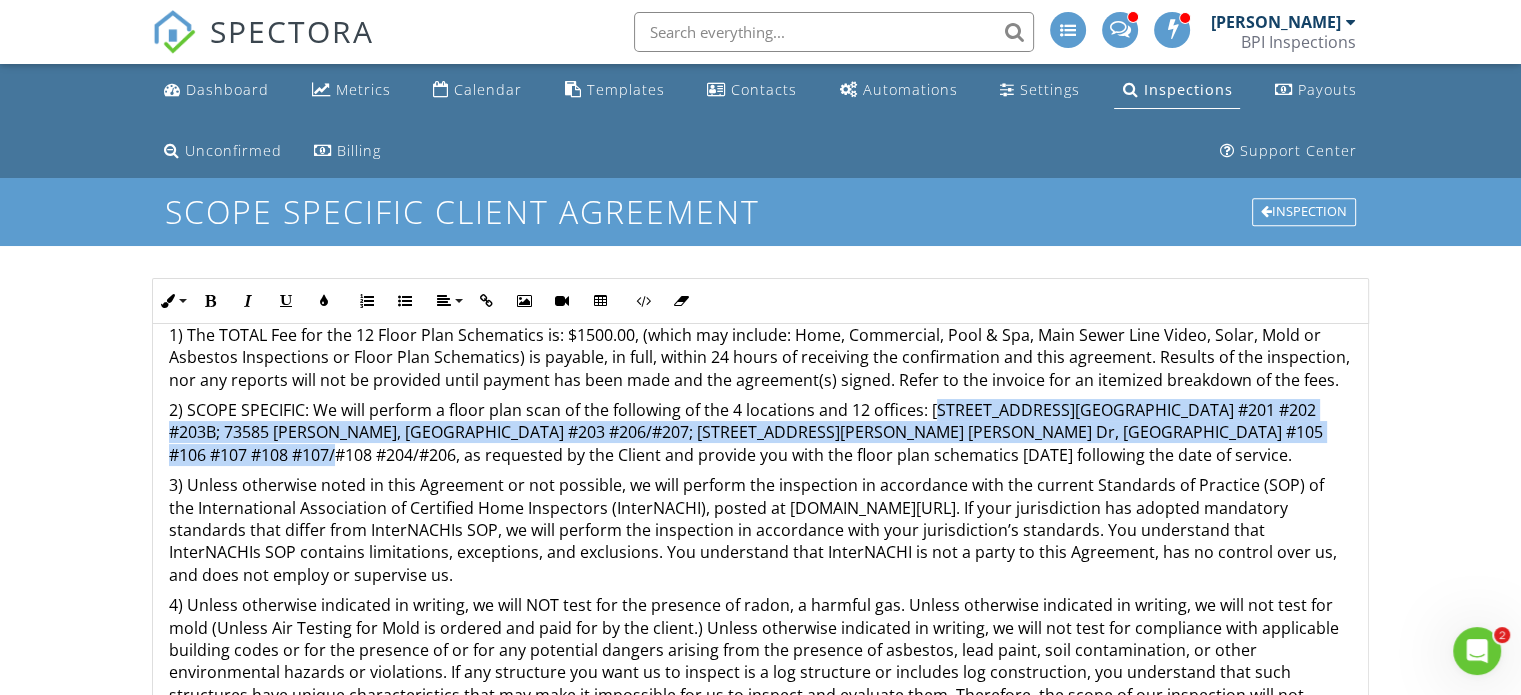 drag, startPoint x: 932, startPoint y: 407, endPoint x: 251, endPoint y: 446, distance: 682.11584 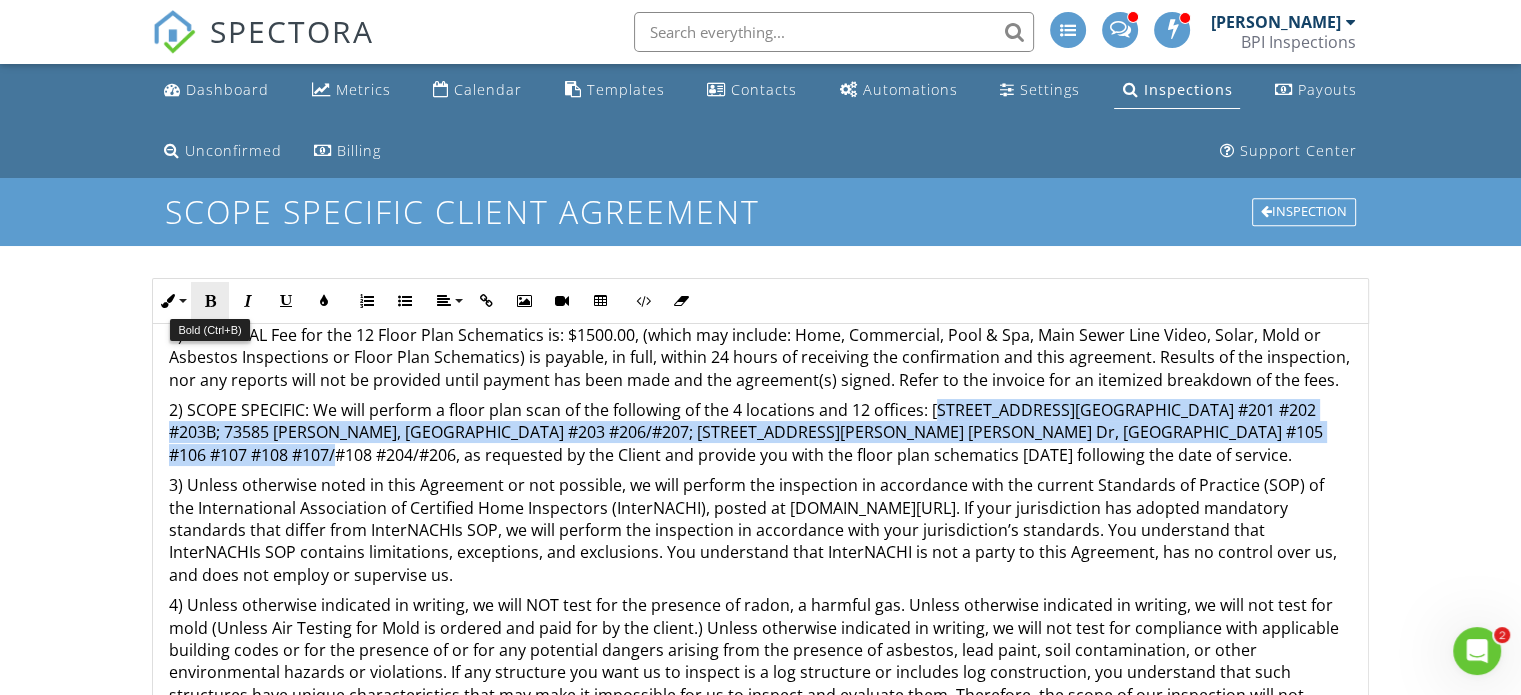 click on "Bold" at bounding box center [210, 301] 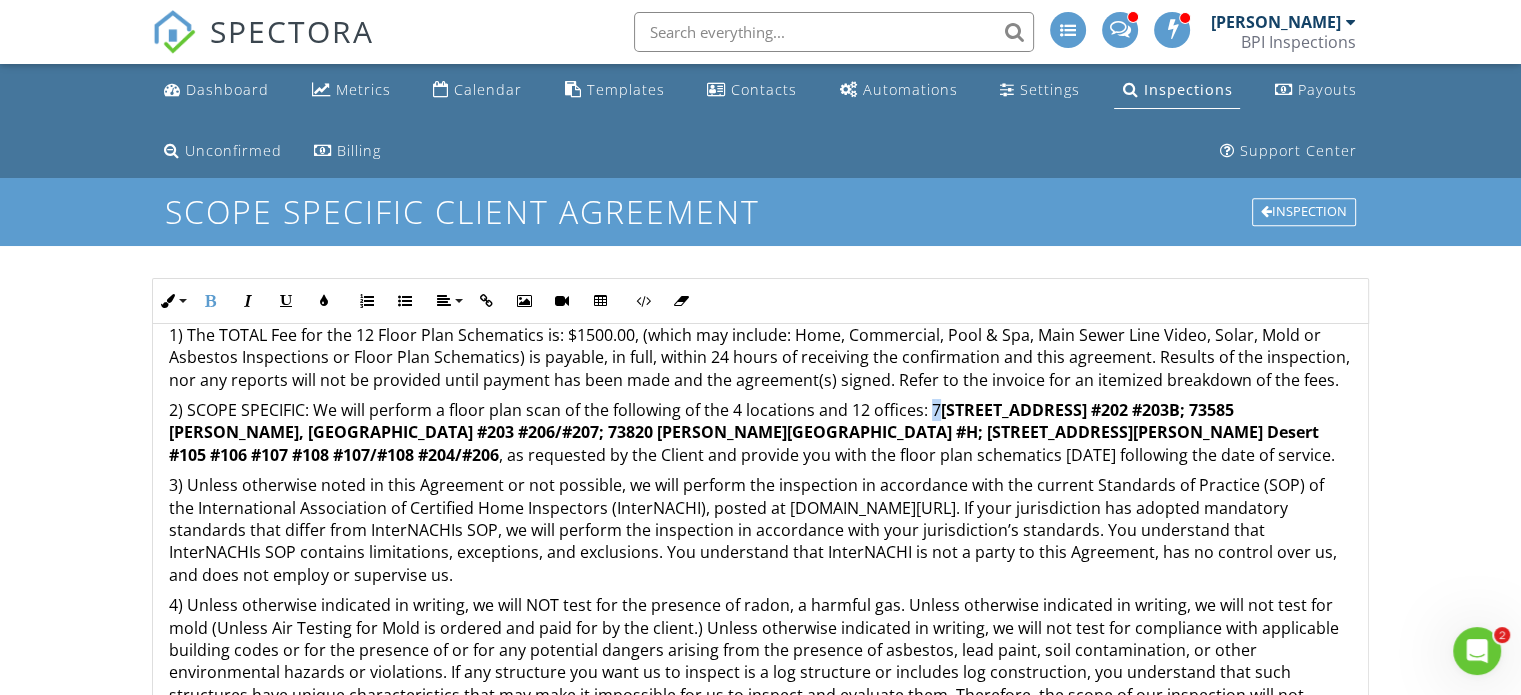 click on "2) SCOPE SPECIFIC: We will perform a floor plan scan of the following of the 4 locations and 12 offices: 7 3345 Hwy 111, Palm Desert #201 #202 #203B; 73585 Fred Waring, Palm Desert #203 #206/#207; 73820 Larrea St, Palm Desert #H; 73733 Fred Waring Dr, Palm Desert #105 #106 #107 #108 #107/#108 #204/#206 , as requested by the Client and provide you with the floor plan schematics within 3 days following the date of service." at bounding box center (760, 432) 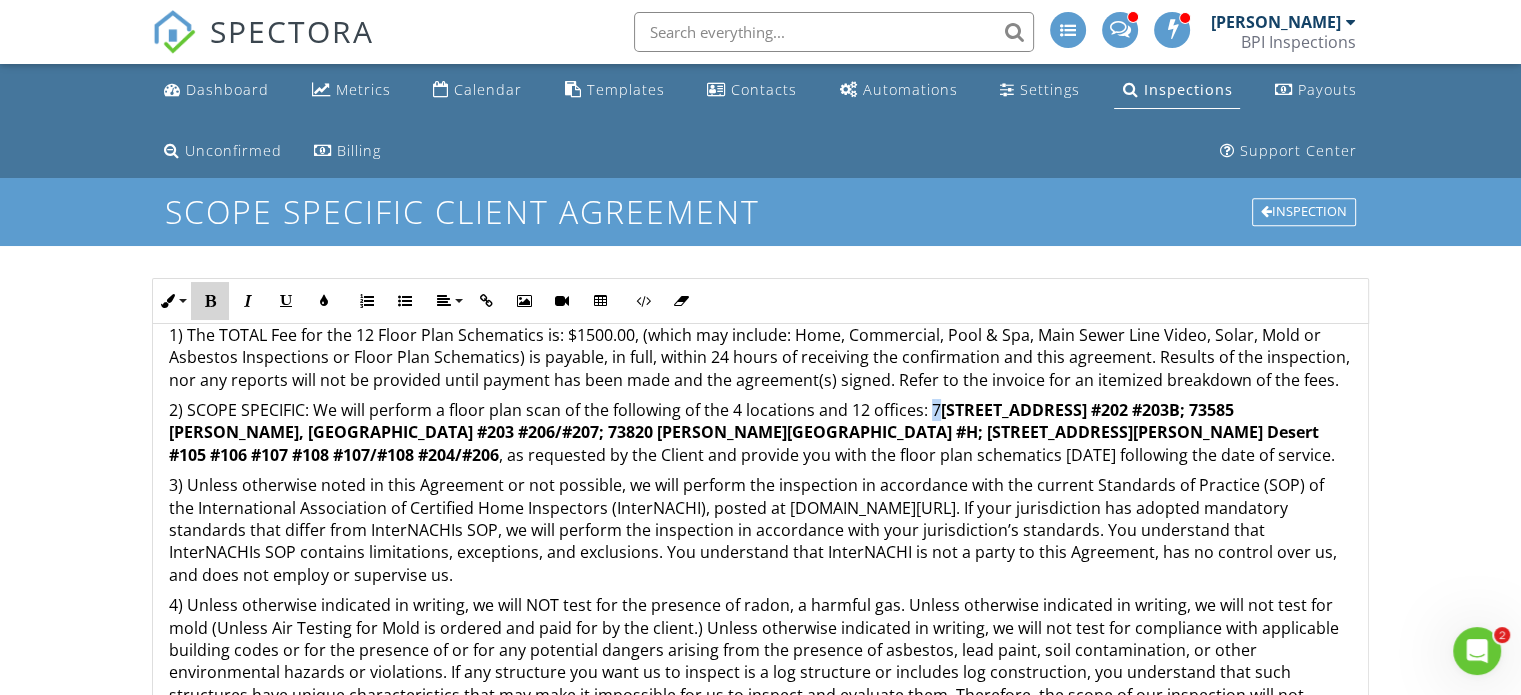 click at bounding box center [210, 301] 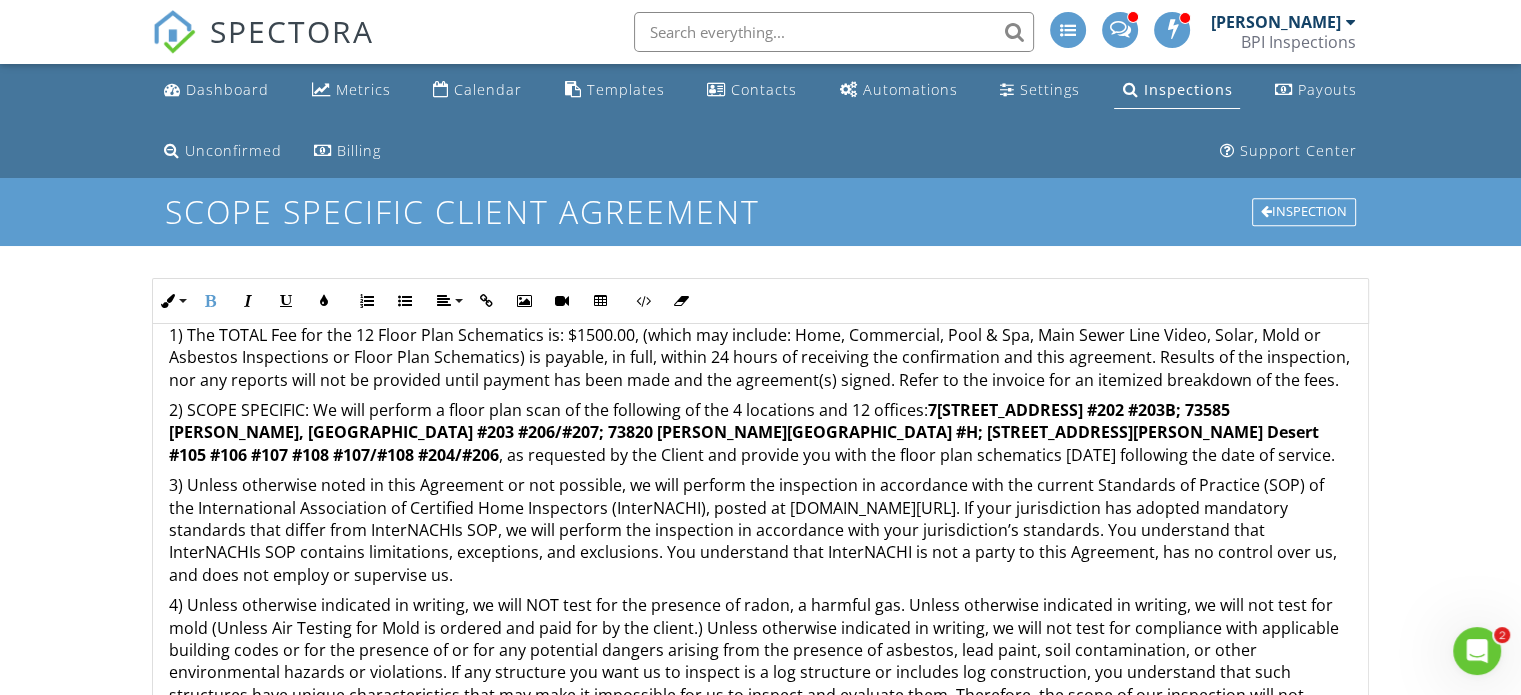 click on "3) Unless otherwise noted in this Agreement or not possible, we will perform the inspection in accordance with the current Standards of Practice (SOP) of the International Association of Certified Home Inspectors (InterNACHI), posted at www.nachi.org/sop. If your jurisdiction has adopted mandatory standards that differ from InterNACHIs SOP, we will perform the inspection in accordance with your jurisdiction’s standards. You understand that InterNACHIs SOP contains limitations, exceptions, and exclusions. You understand that InterNACHI is not a party to this Agreement, has no control over us, and does not employ or supervise us." at bounding box center (760, 530) 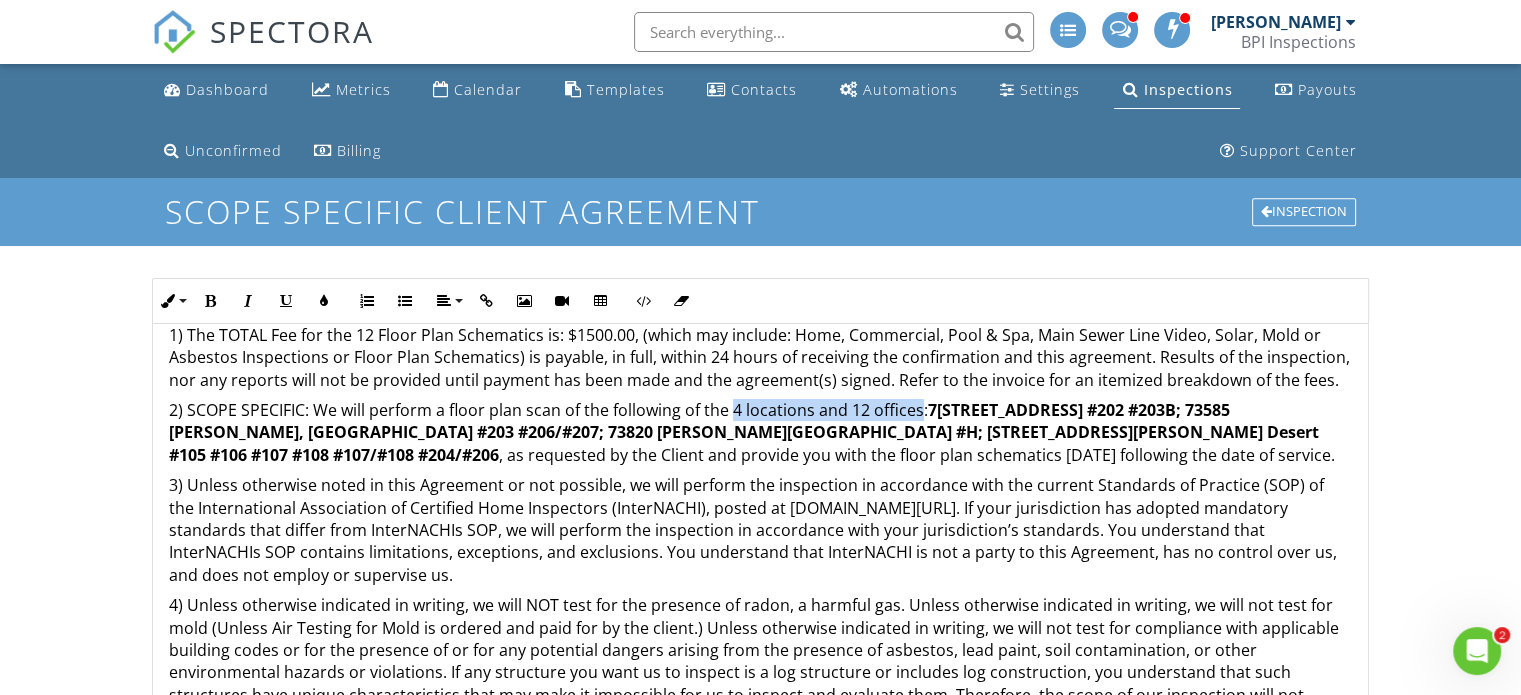 drag, startPoint x: 730, startPoint y: 409, endPoint x: 916, endPoint y: 418, distance: 186.21762 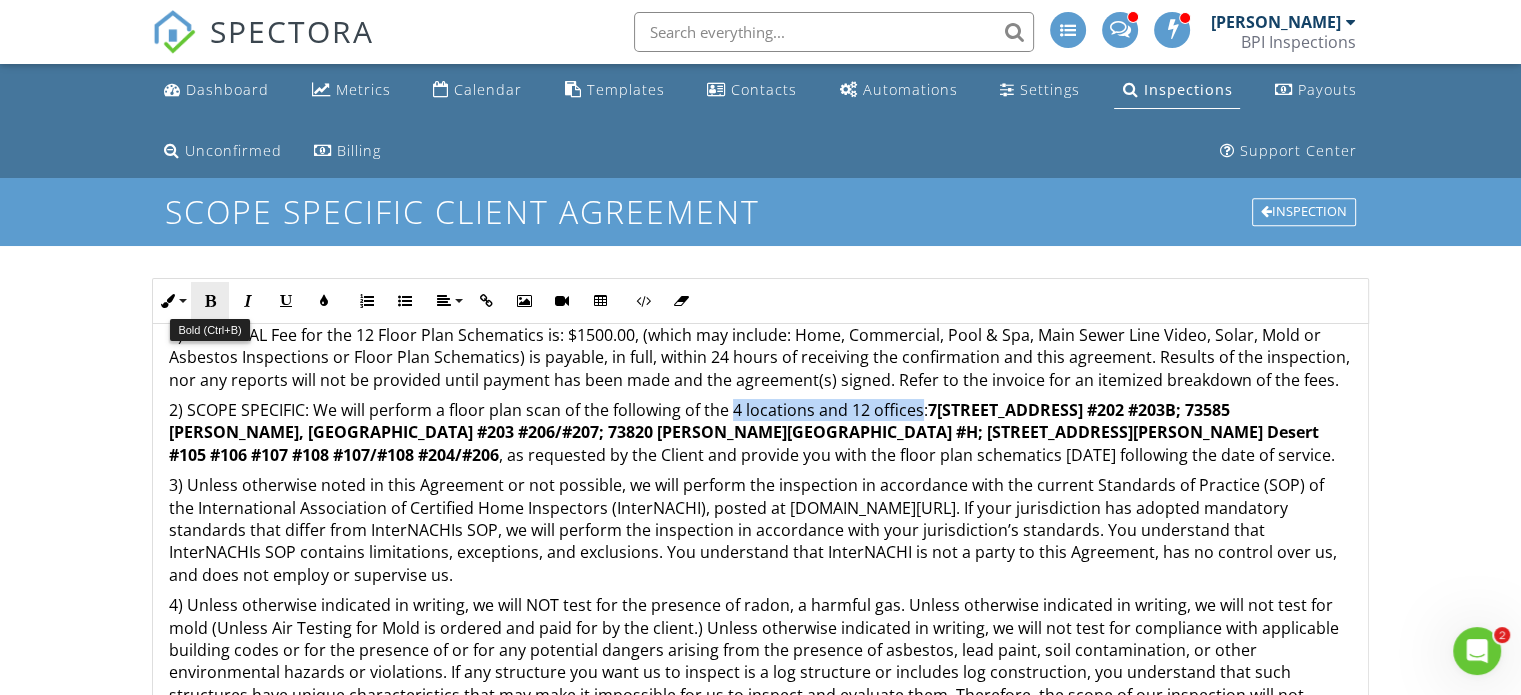 click on "Bold" at bounding box center (210, 301) 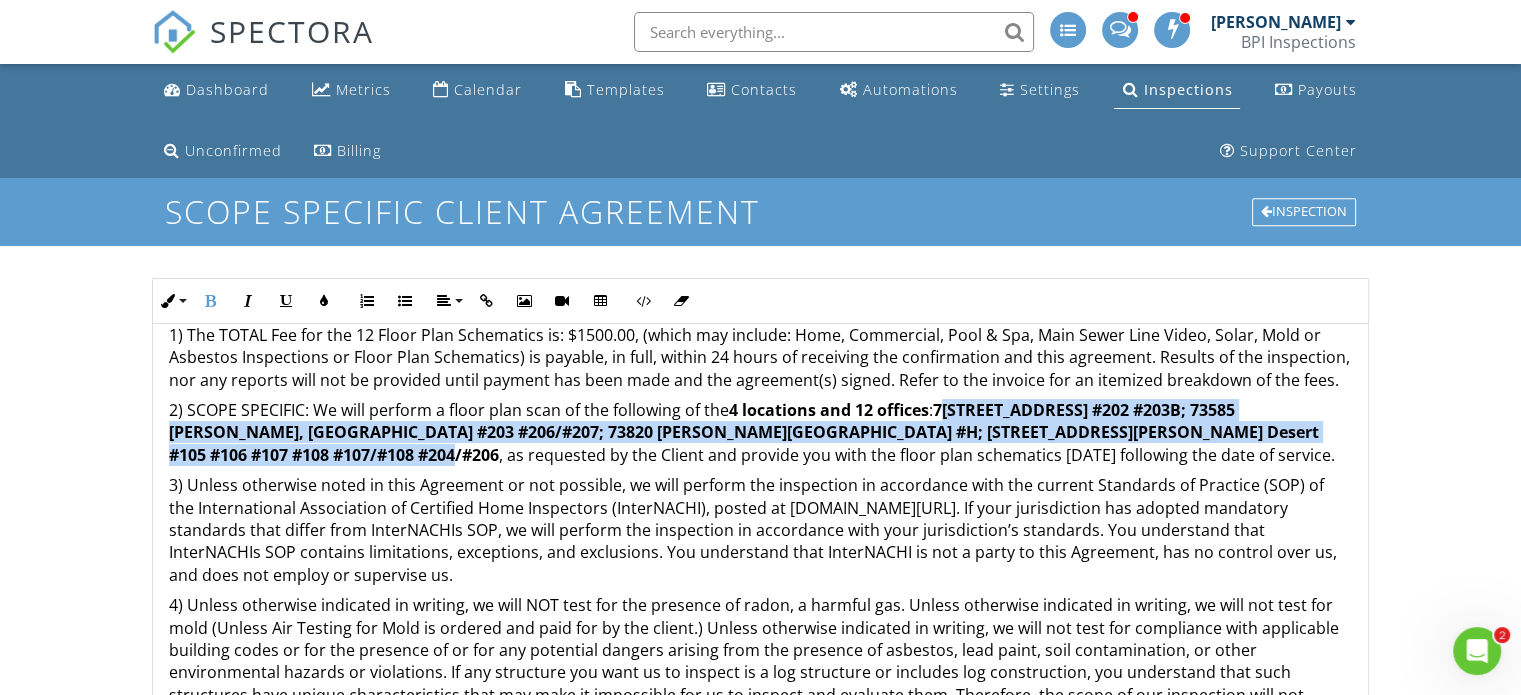 drag, startPoint x: 944, startPoint y: 407, endPoint x: 337, endPoint y: 449, distance: 608.4513 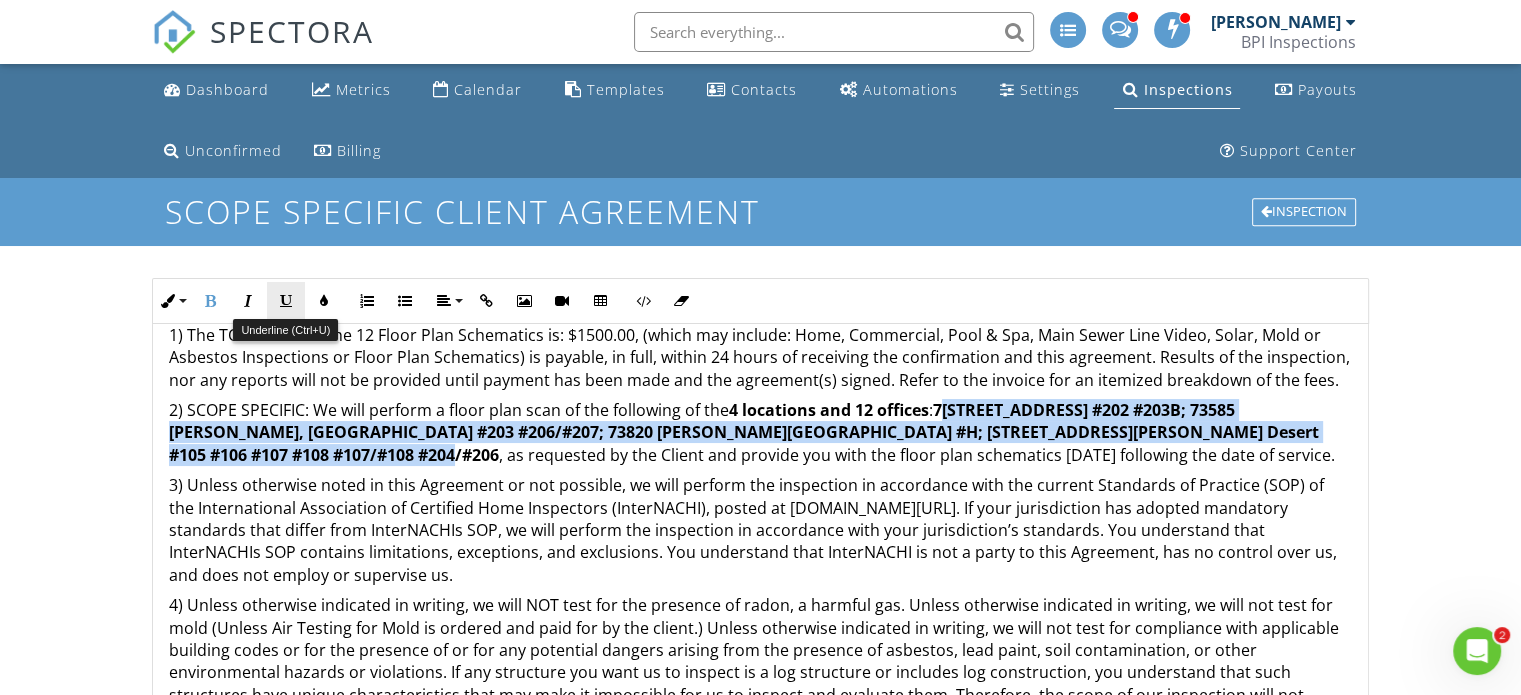 click on "Underline" at bounding box center (286, 301) 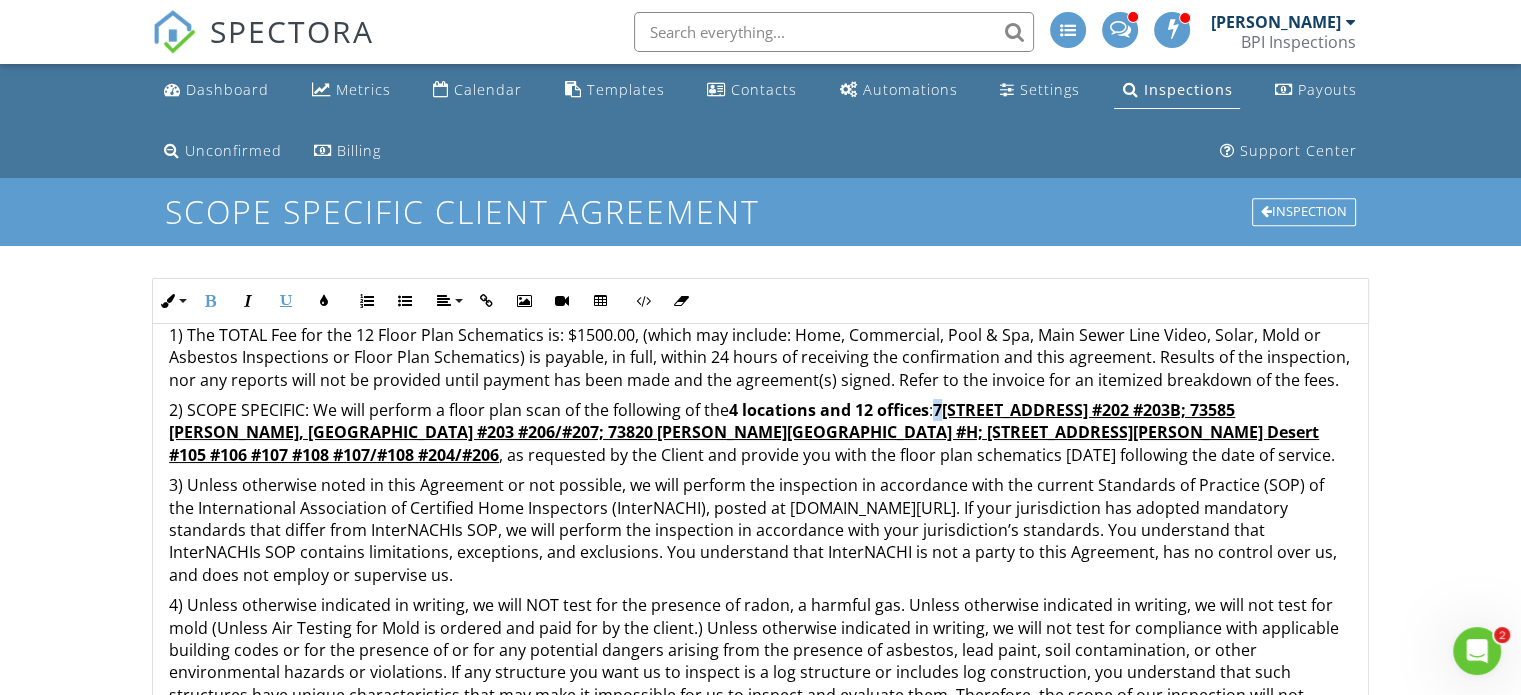 drag, startPoint x: 938, startPoint y: 408, endPoint x: 949, endPoint y: 408, distance: 11 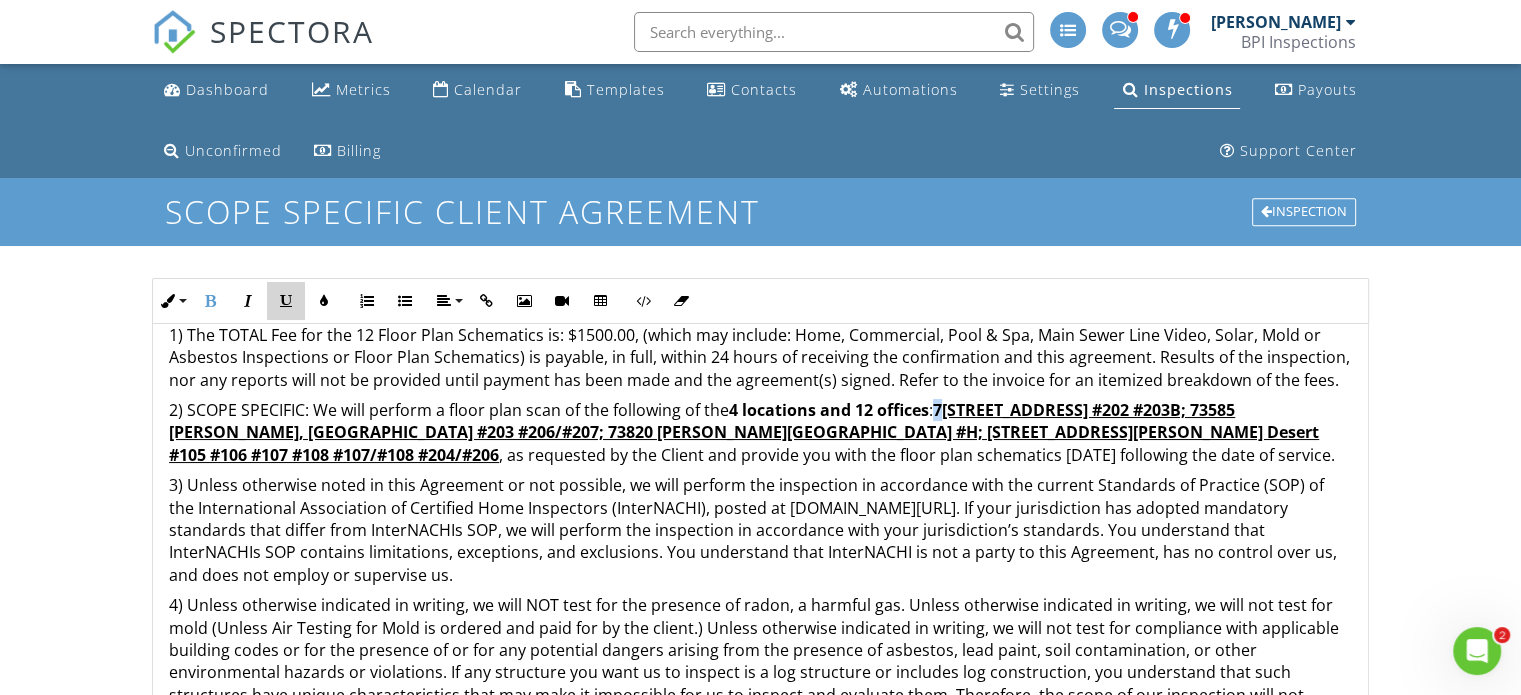click at bounding box center (286, 301) 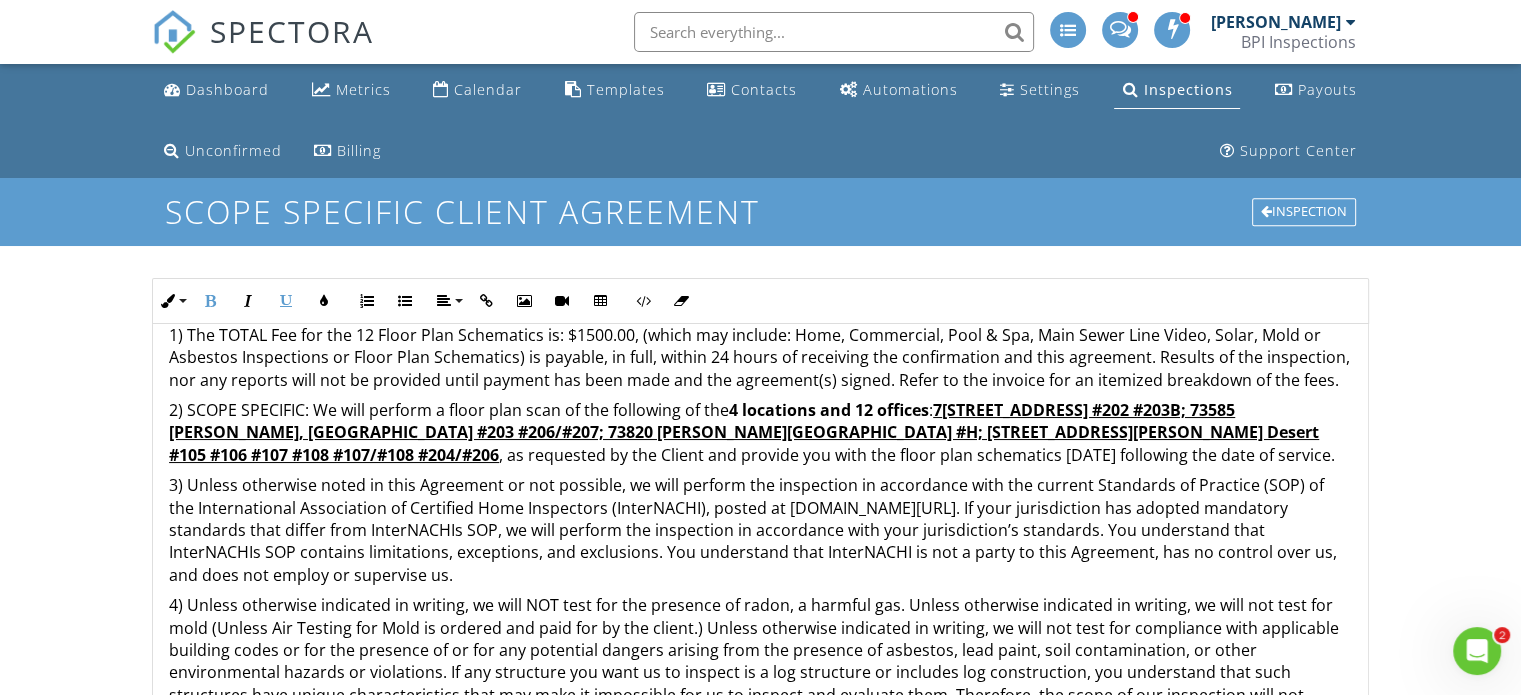 click on "Dashboard
Metrics
Calendar
Templates
Contacts
Automations
Settings
Inspections
Payouts
Unconfirmed
Billing
Support Center
Scope Specific Client Agreement
Inspection
Inline Style XLarge Large Normal Small Light Small/Light Bold Italic Underline Colors Ordered List Unordered List Align Align Left Align Center Align Right Align Justify Insert Link Insert Image Insert Video Insert Table Code View Clear Formatting                                                                                                                                Scope Specific Inspection Agreement Inspection Company: BPI Inspections Client Name: Shah Properties C/O Amy Shah This is an Agreement between you, the undersigned Client, and us, BPI Inspections, pertaining to our inspection of the Property at: :  7" at bounding box center (760, 664) 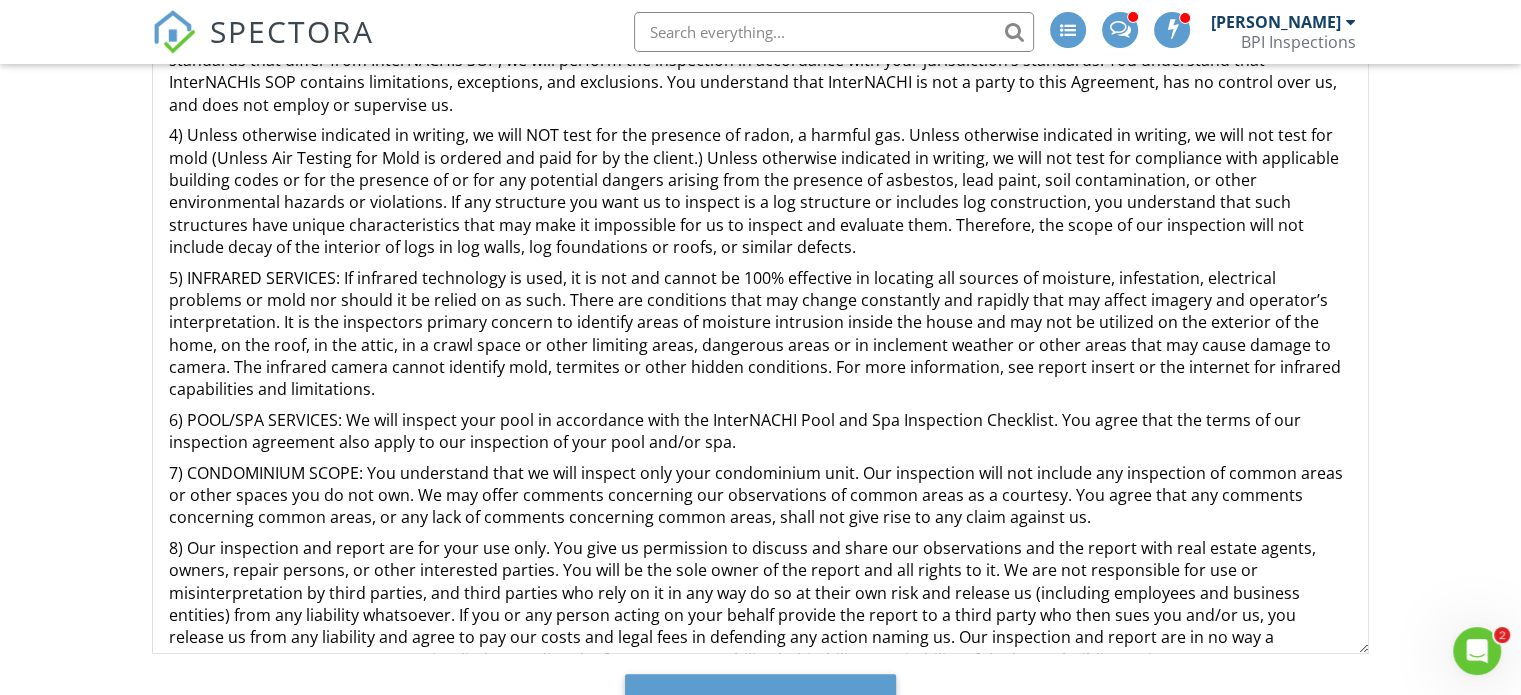 scroll, scrollTop: 568, scrollLeft: 0, axis: vertical 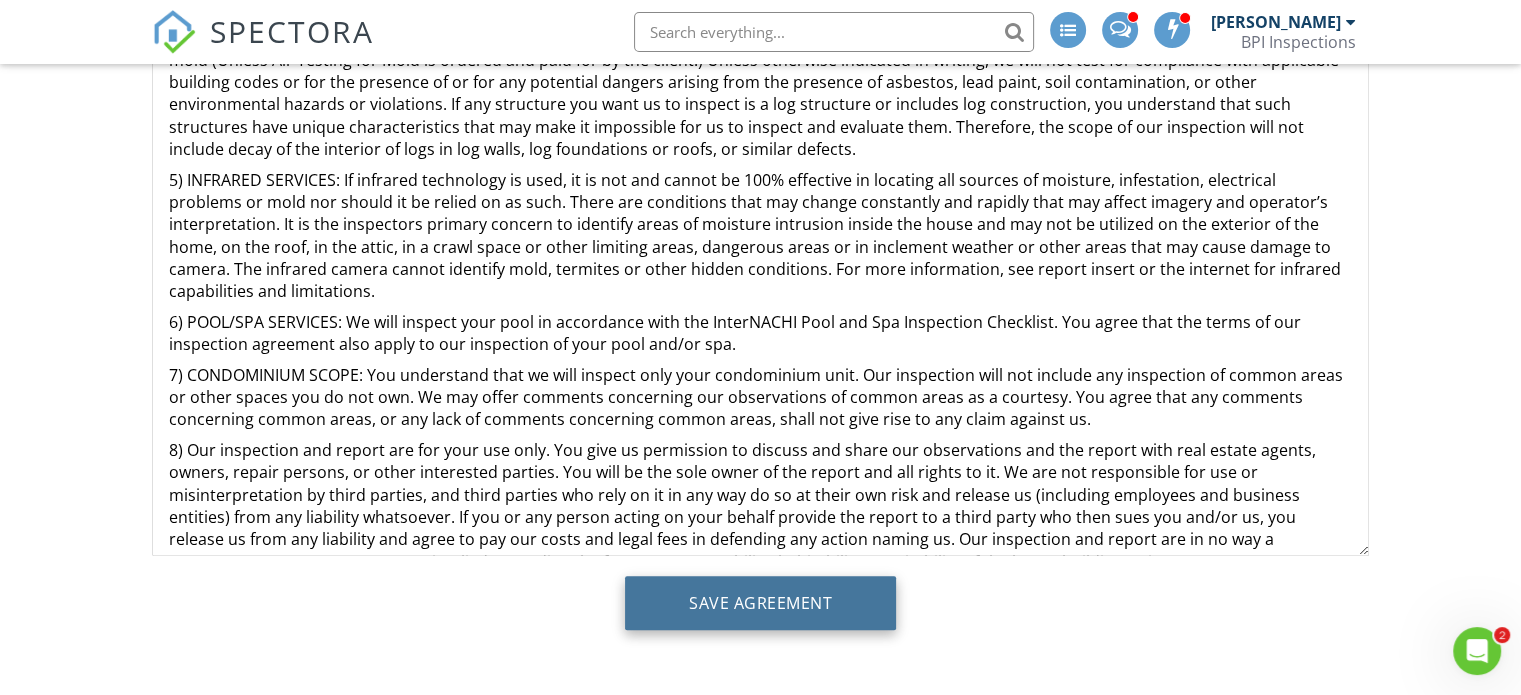 click on "Save Agreement" at bounding box center (760, 603) 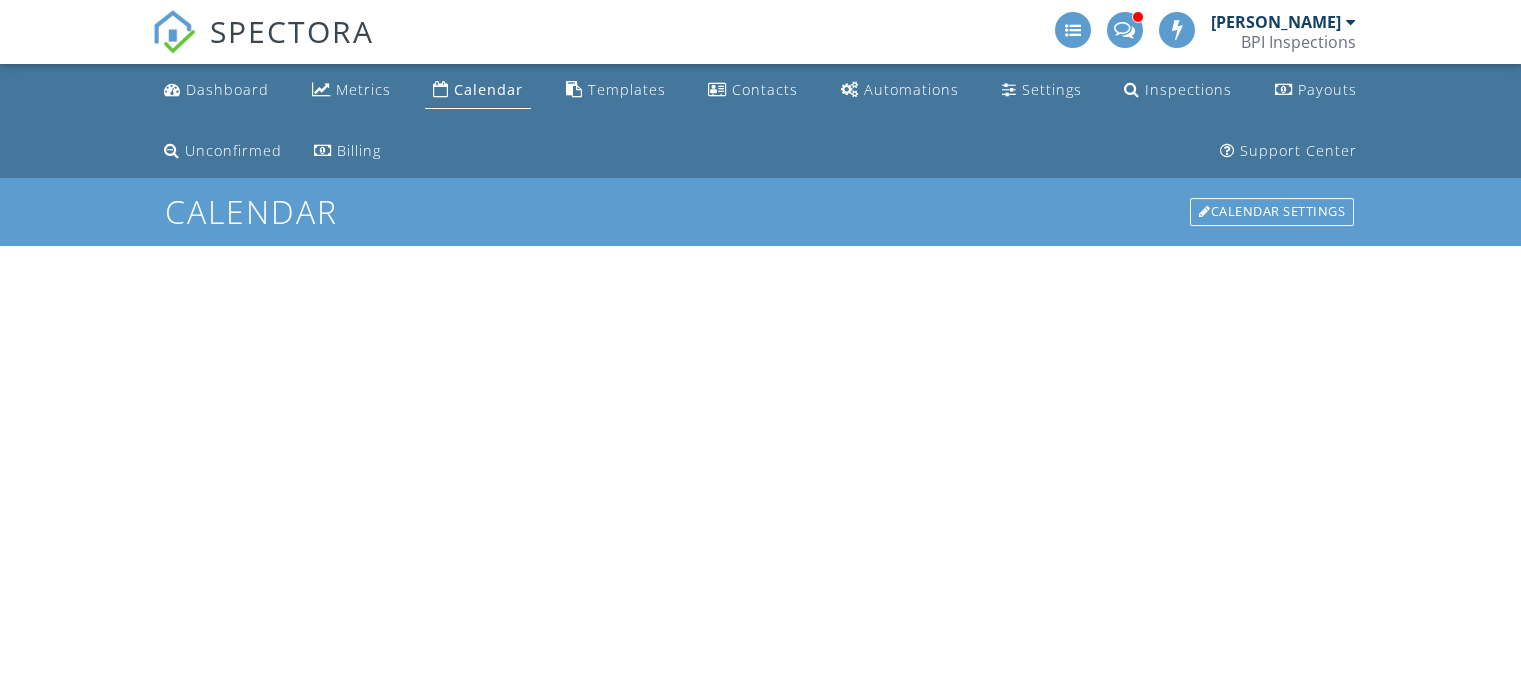 scroll, scrollTop: 0, scrollLeft: 0, axis: both 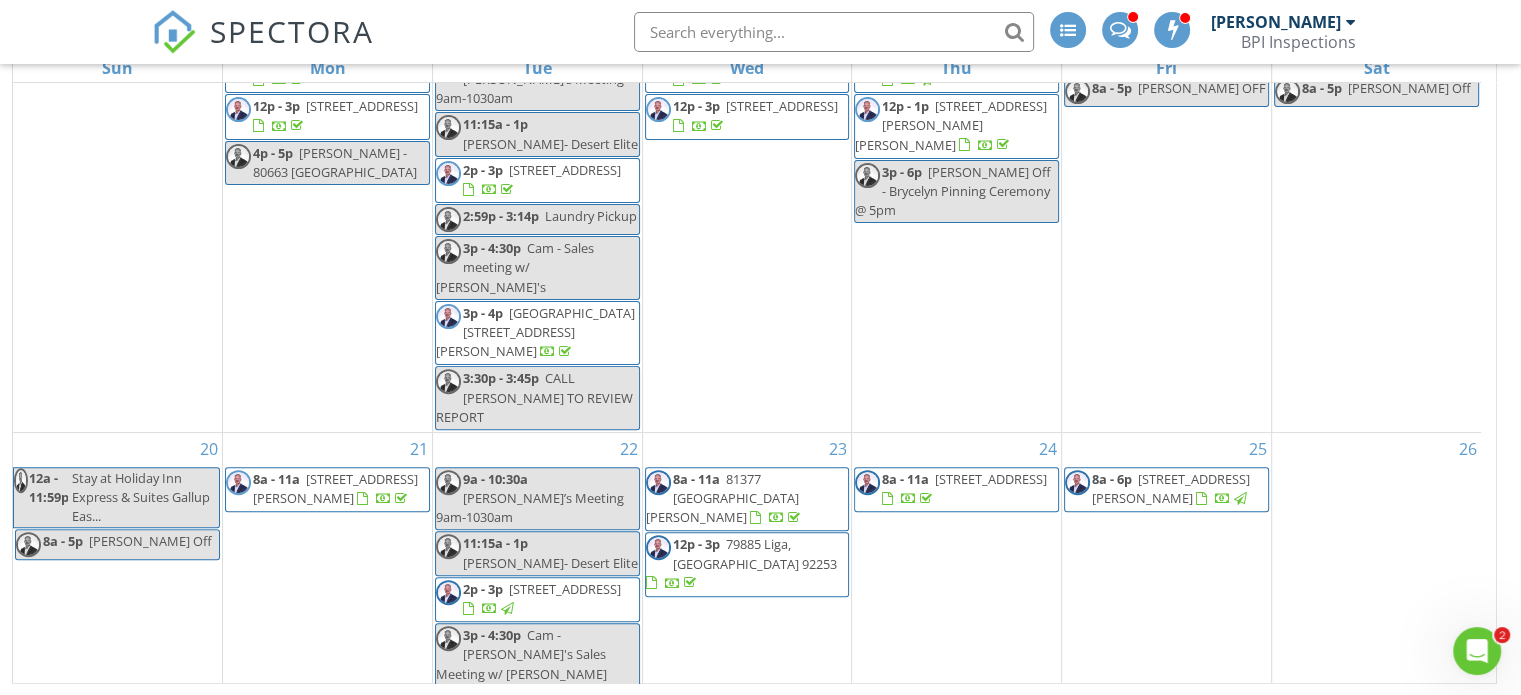 click on "73585 Fred Waring Dr, Palm Desert 92260" at bounding box center [1171, 745] 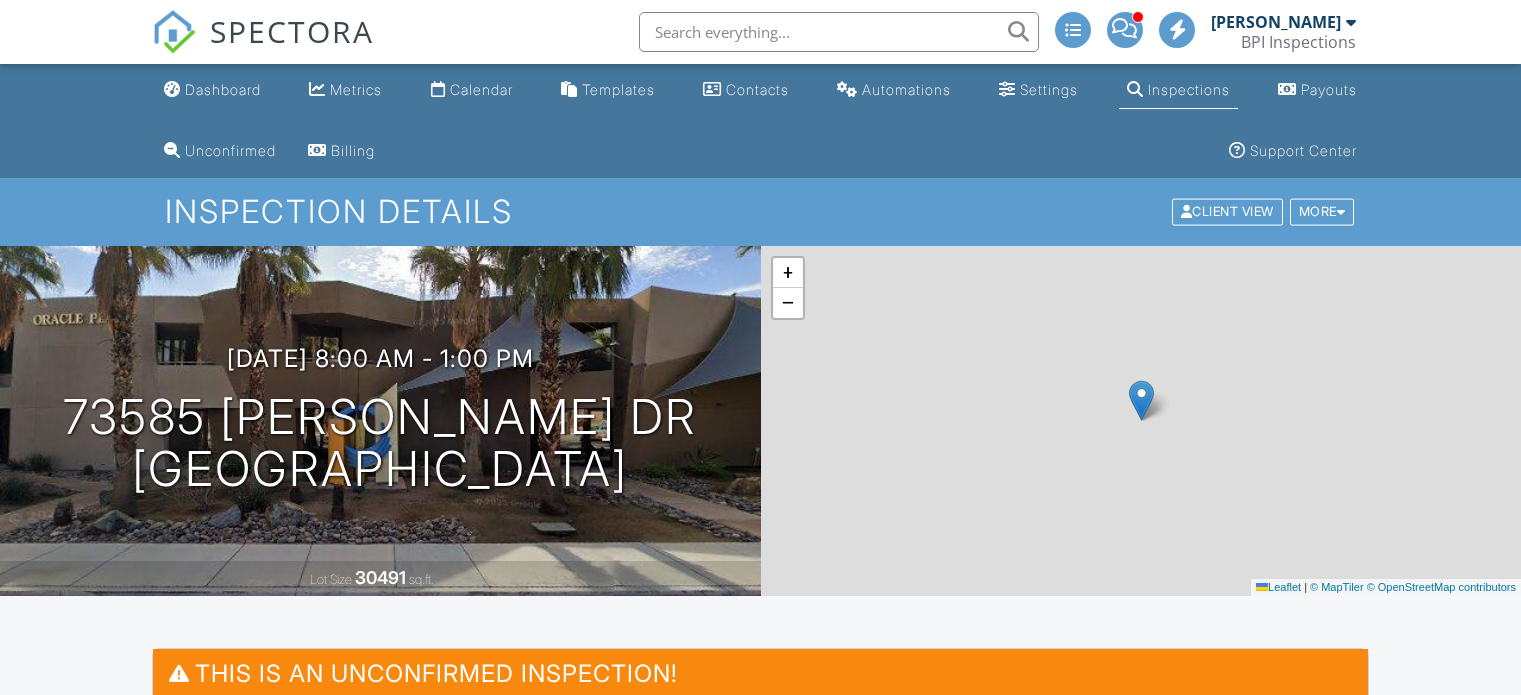scroll, scrollTop: 0, scrollLeft: 0, axis: both 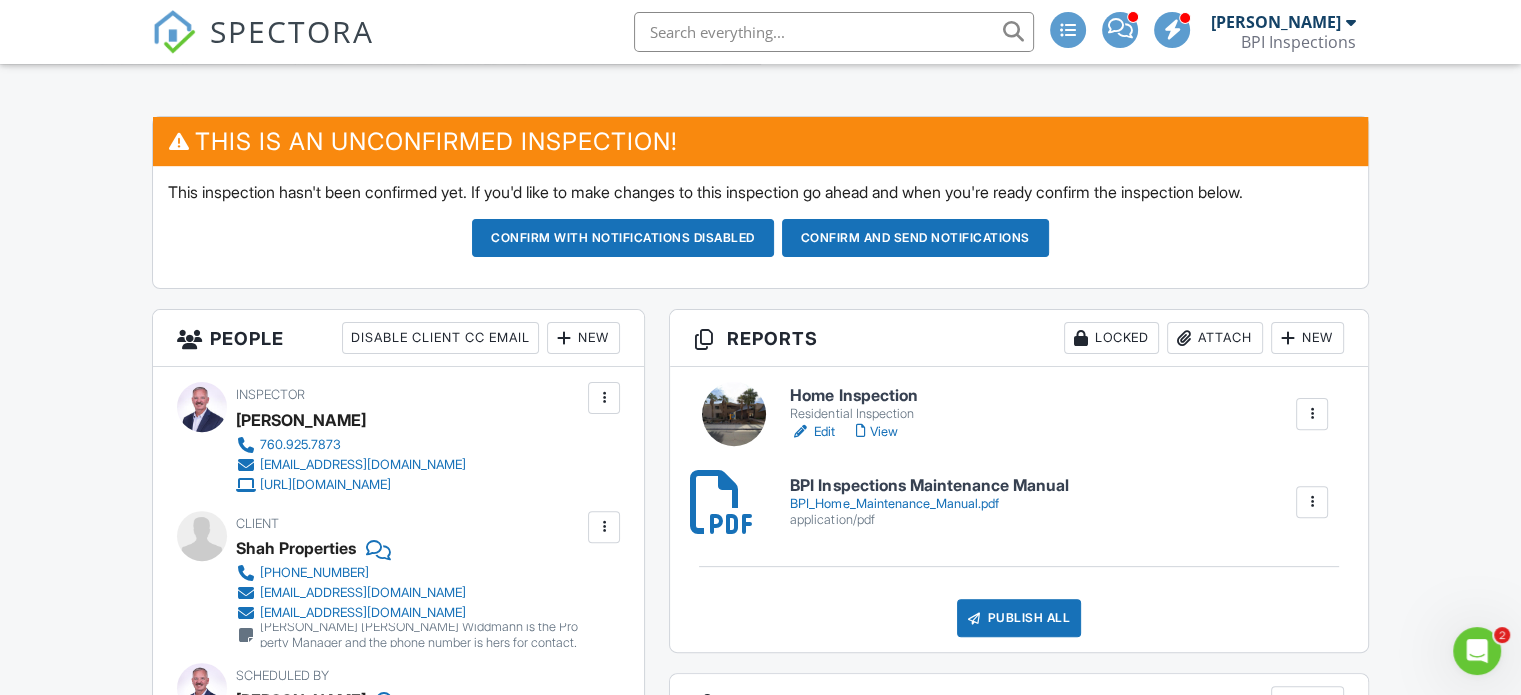 click on "Confirm and send notifications" at bounding box center [623, 238] 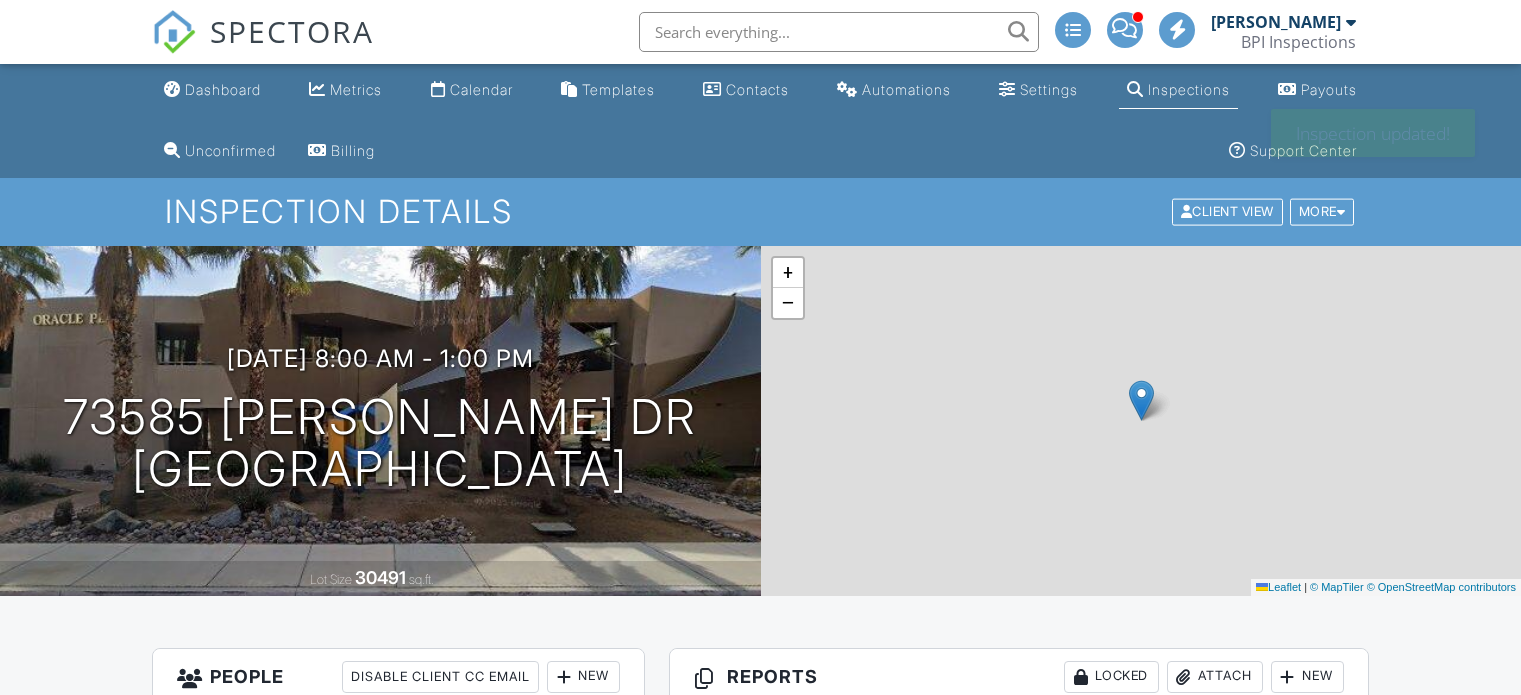 scroll, scrollTop: 0, scrollLeft: 0, axis: both 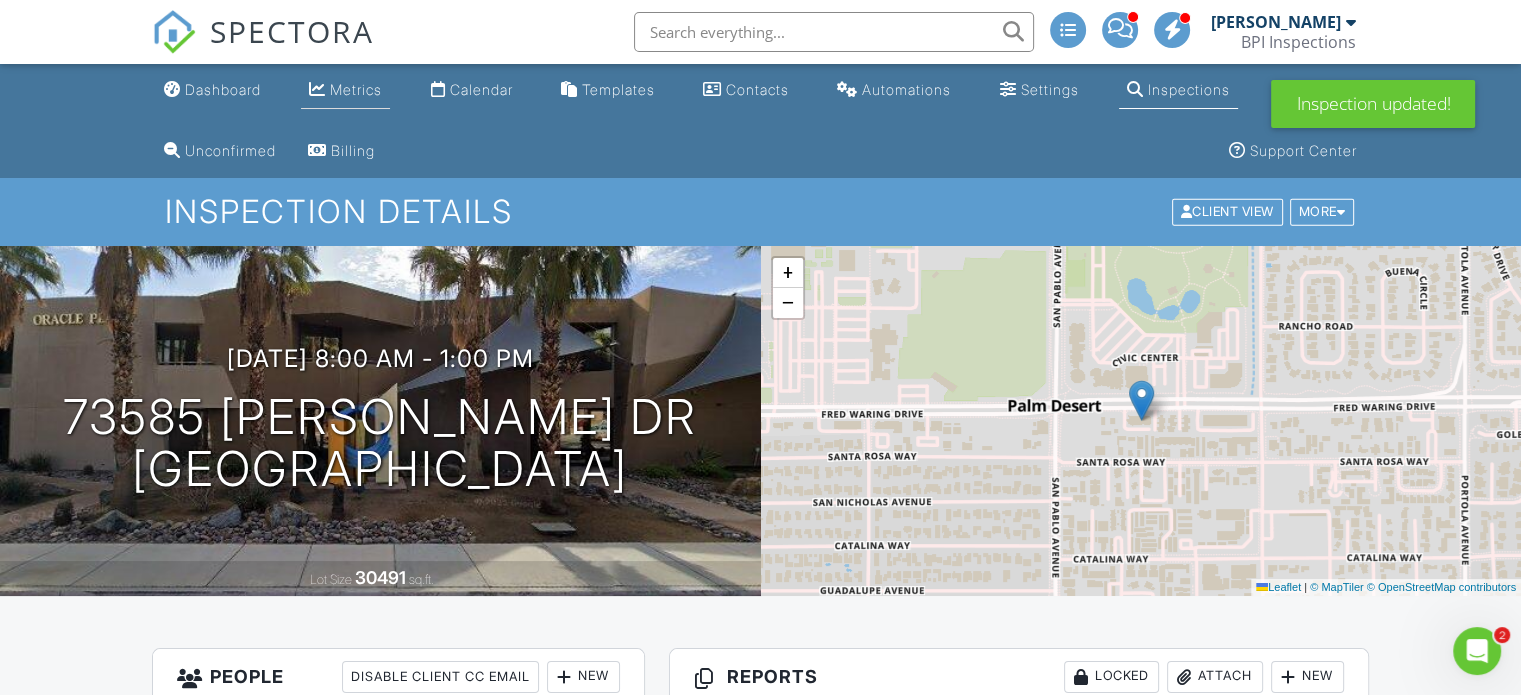 click on "Metrics" at bounding box center [356, 89] 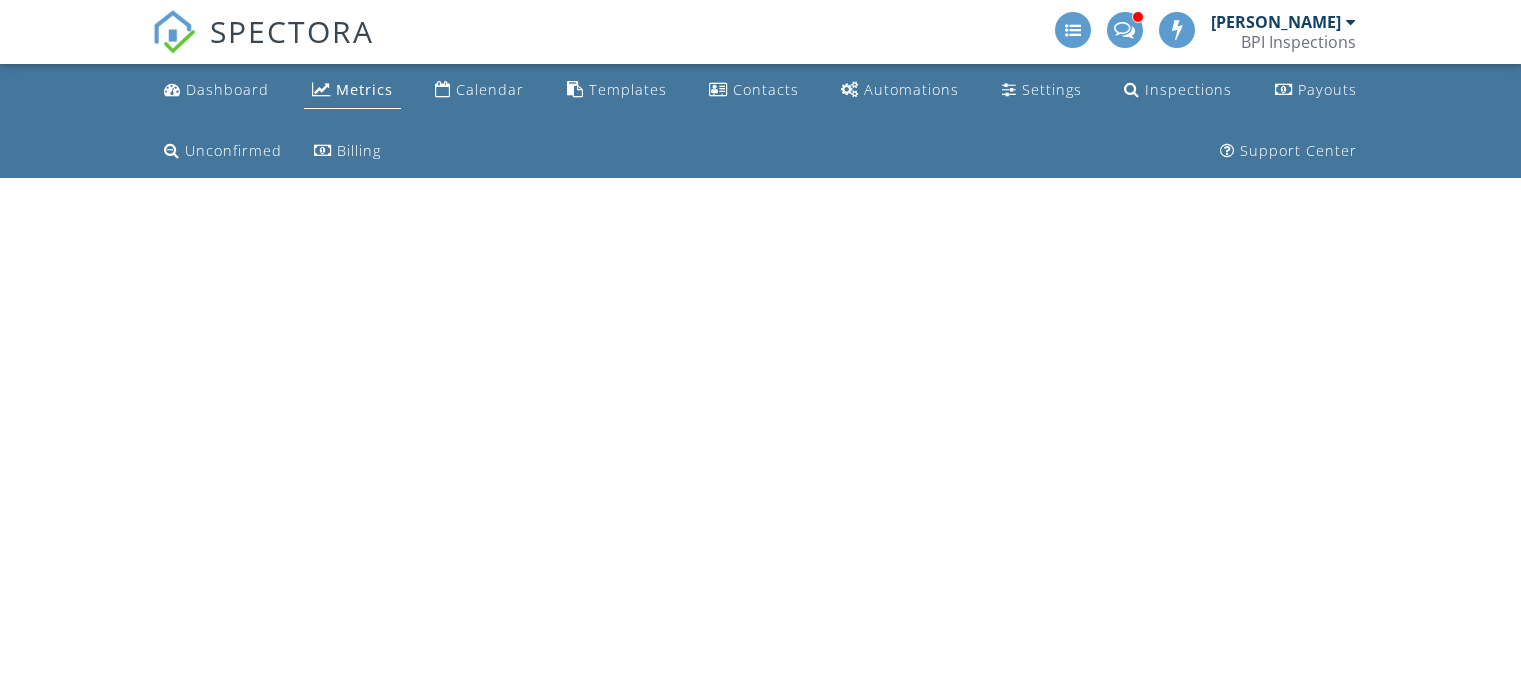 scroll, scrollTop: 0, scrollLeft: 0, axis: both 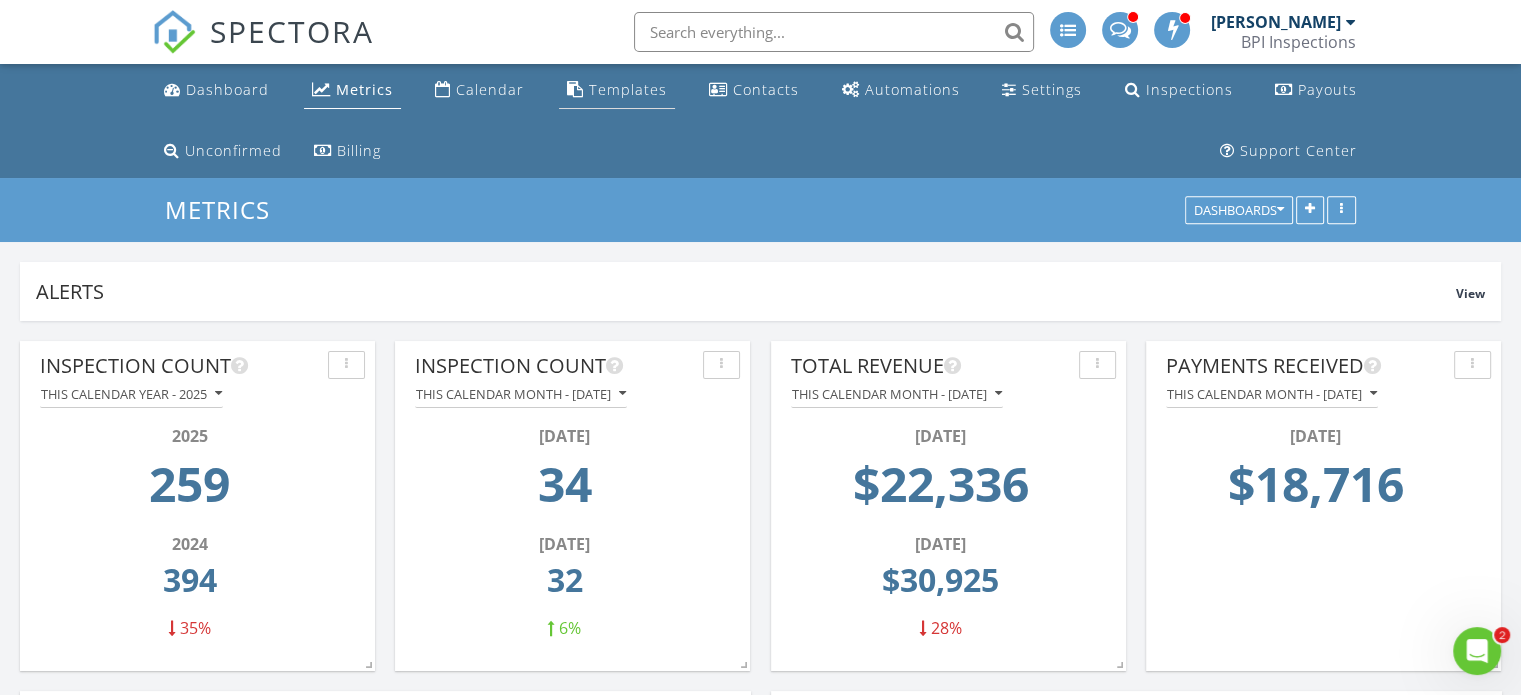 click on "Templates" at bounding box center [628, 89] 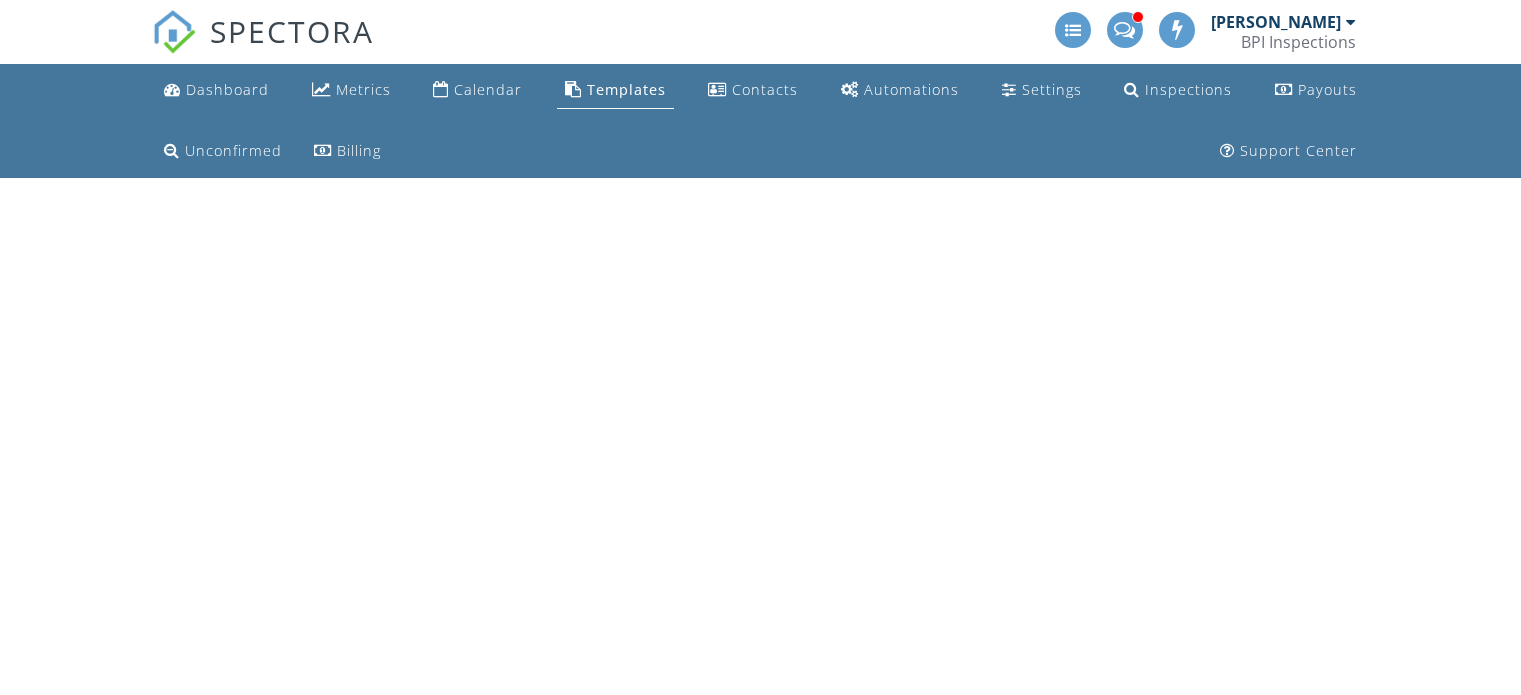scroll, scrollTop: 0, scrollLeft: 0, axis: both 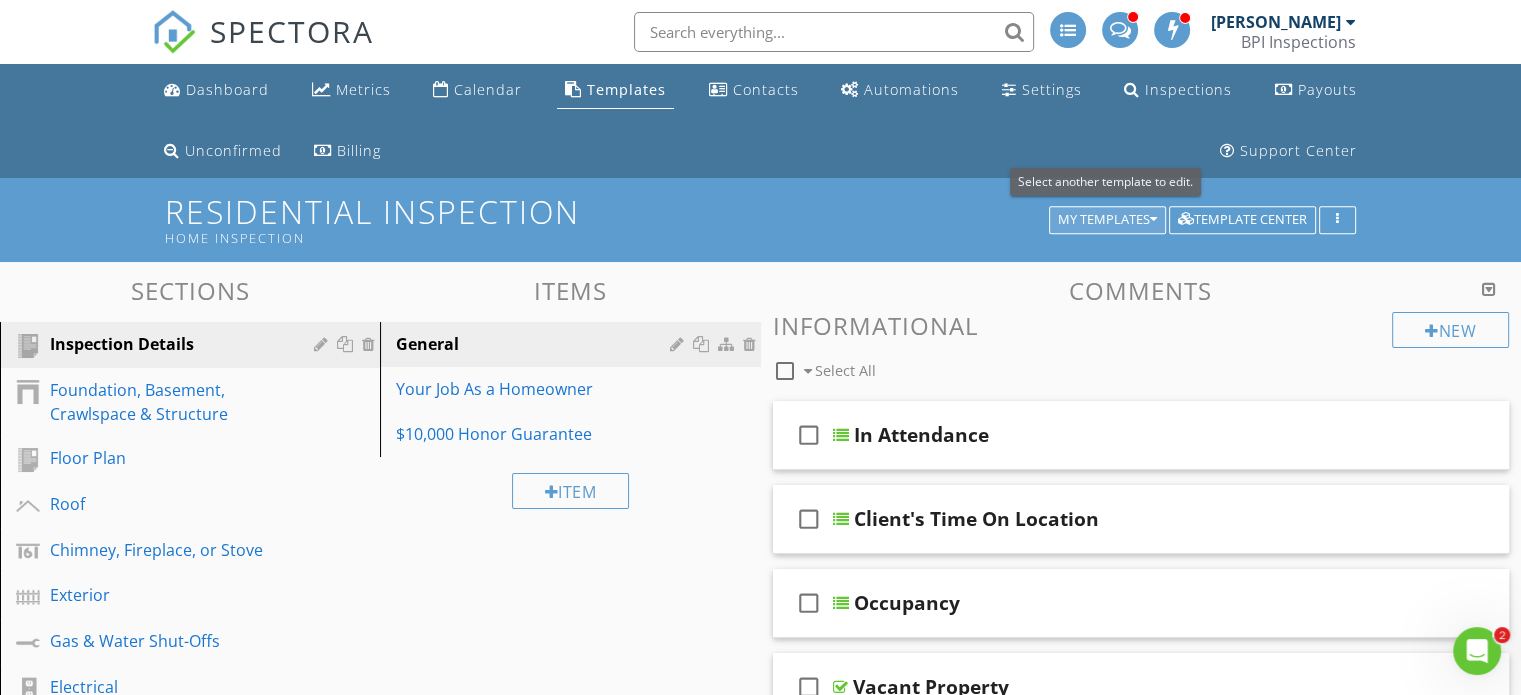 click on "My Templates" at bounding box center [1107, 220] 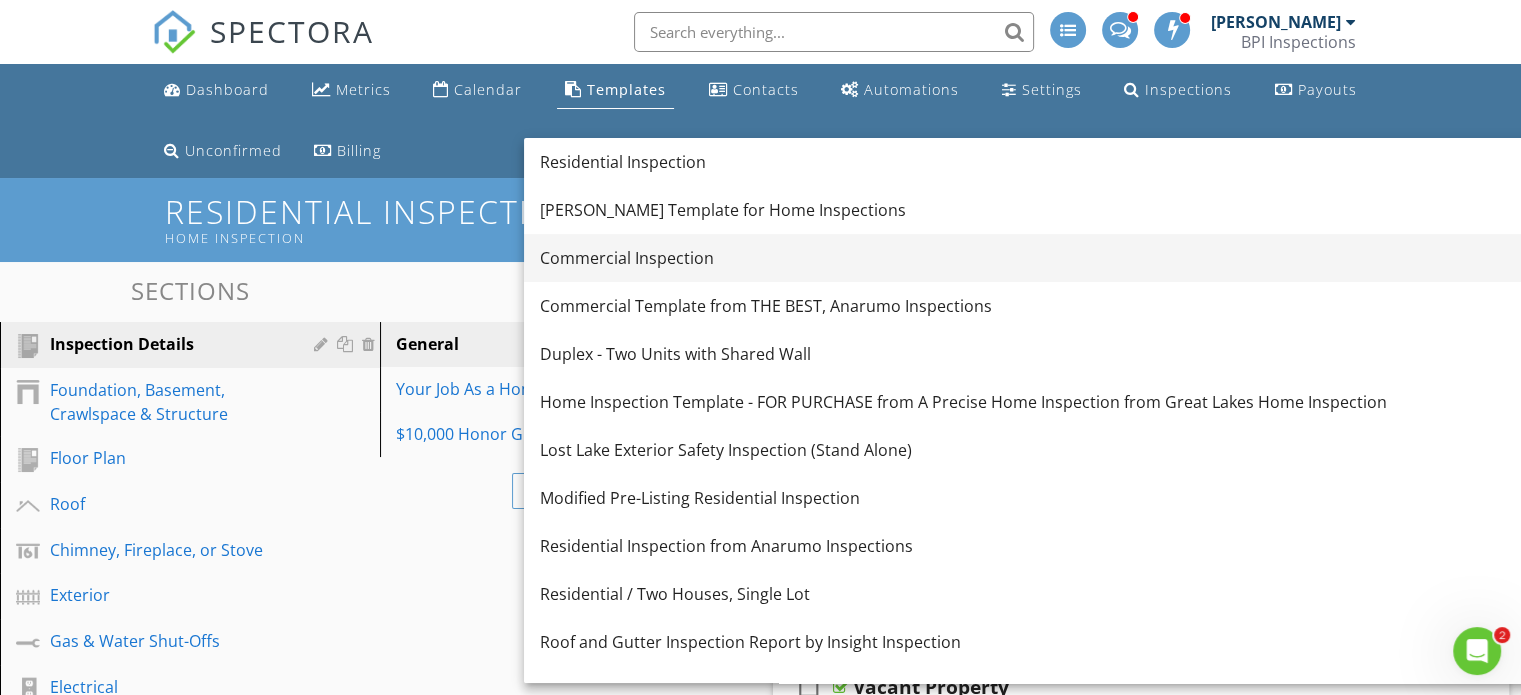 click on "Commercial Inspection" at bounding box center [1132, 258] 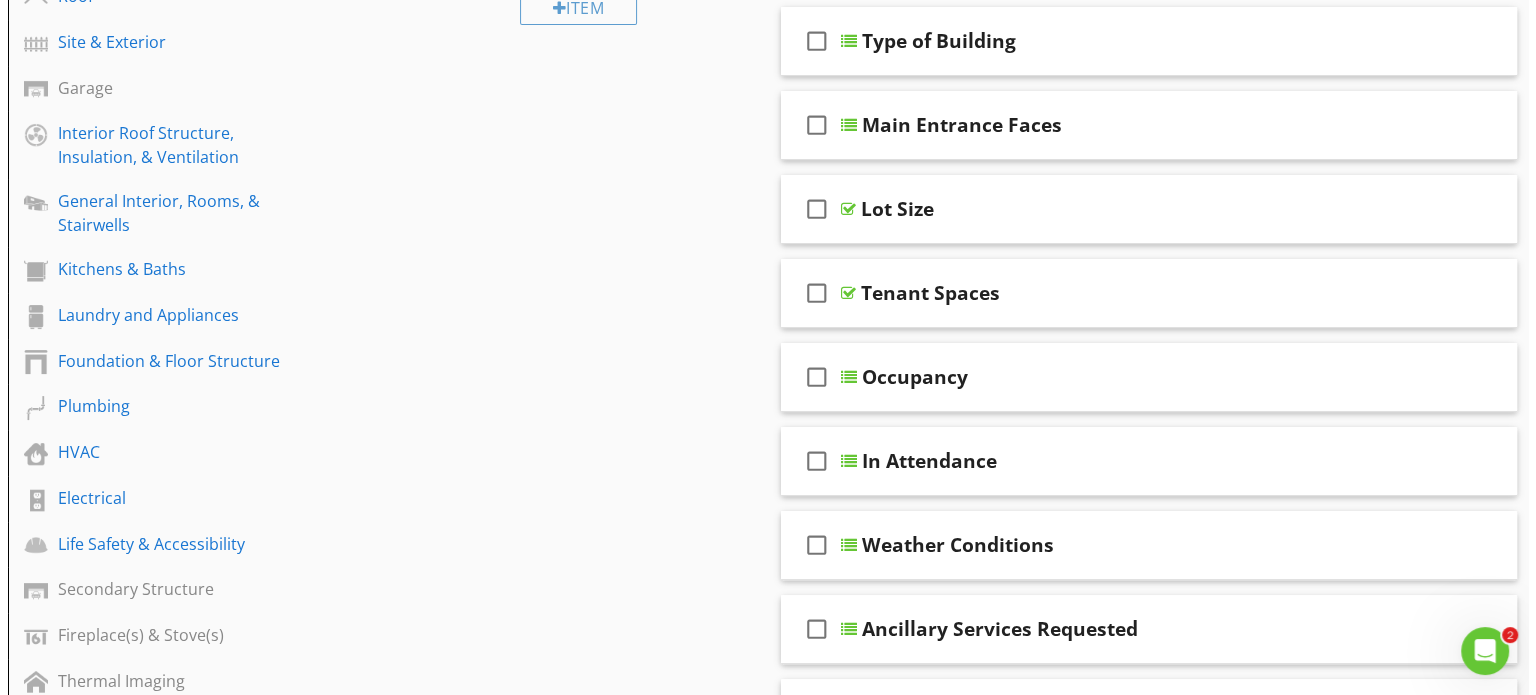scroll, scrollTop: 0, scrollLeft: 0, axis: both 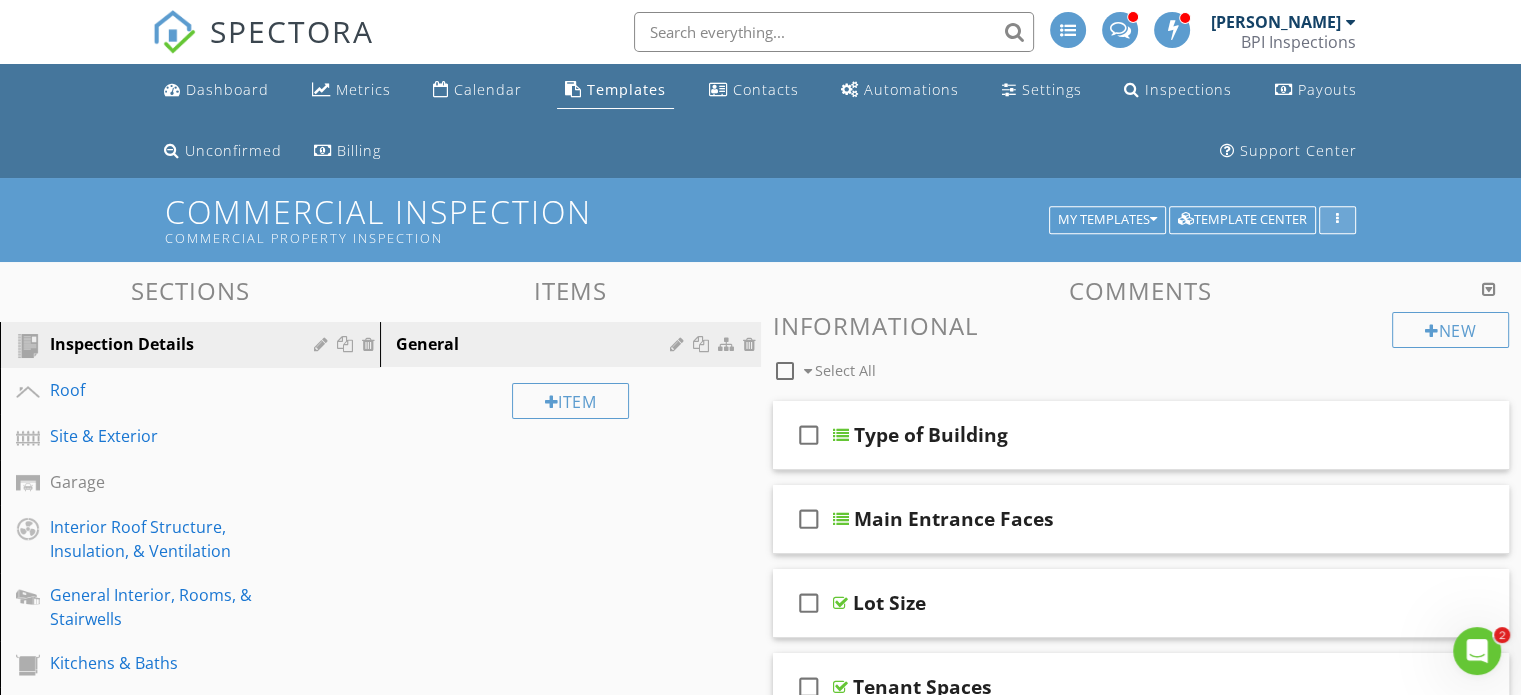 click at bounding box center [1337, 220] 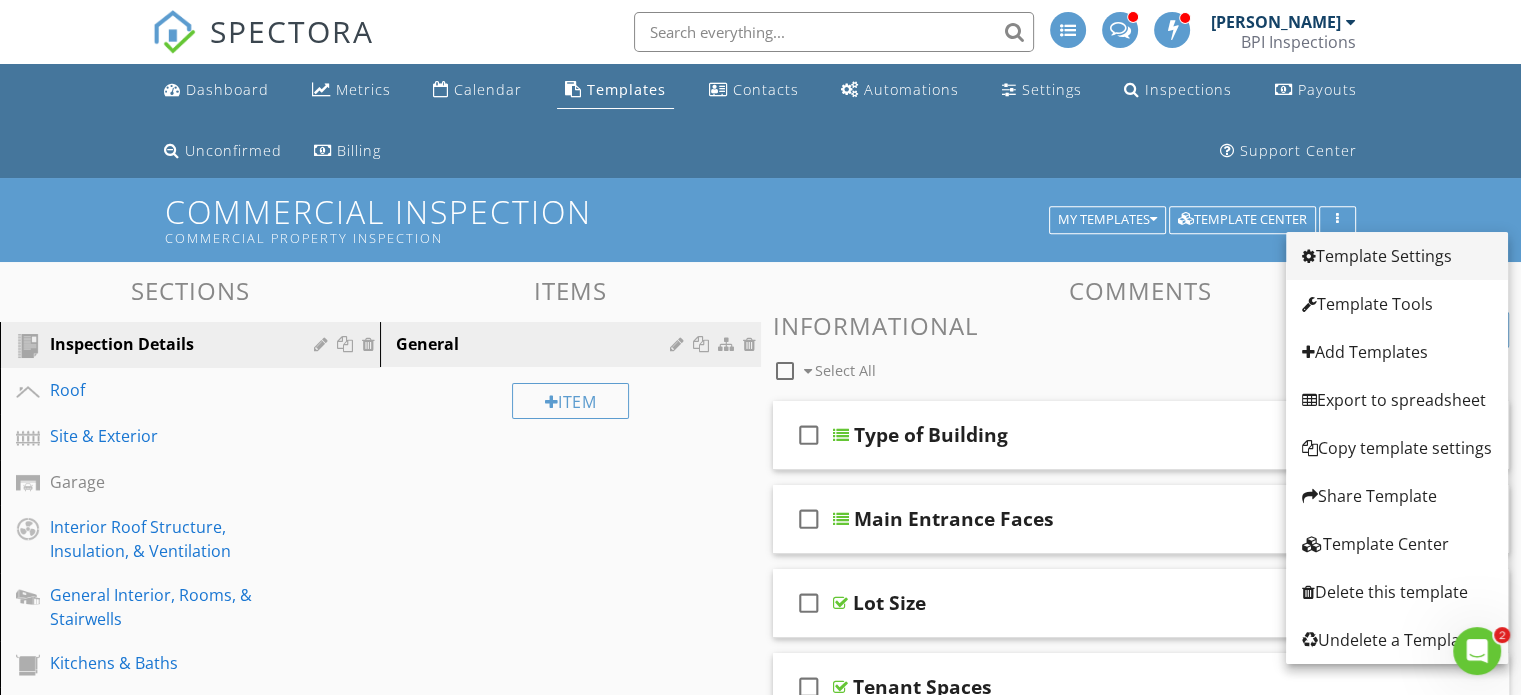 click on "Template Settings" at bounding box center (1397, 256) 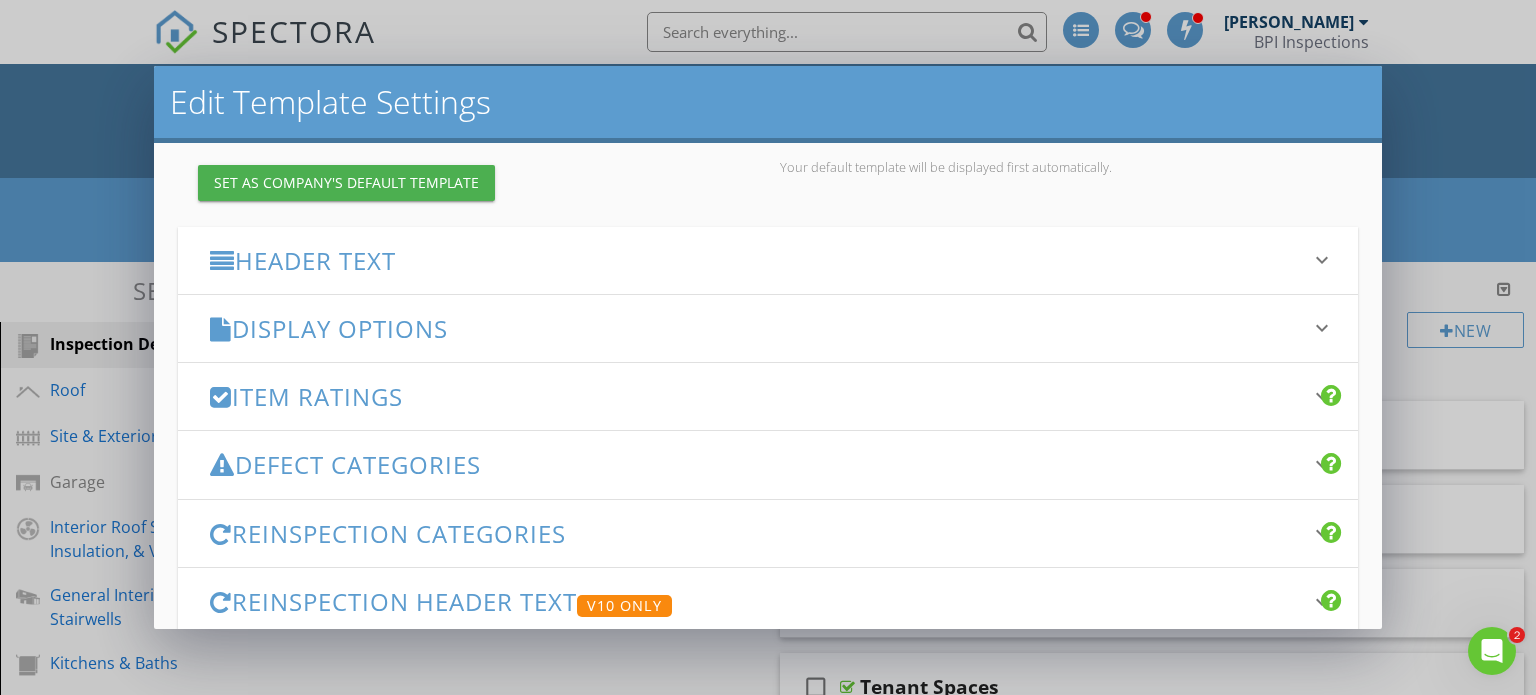 scroll, scrollTop: 280, scrollLeft: 0, axis: vertical 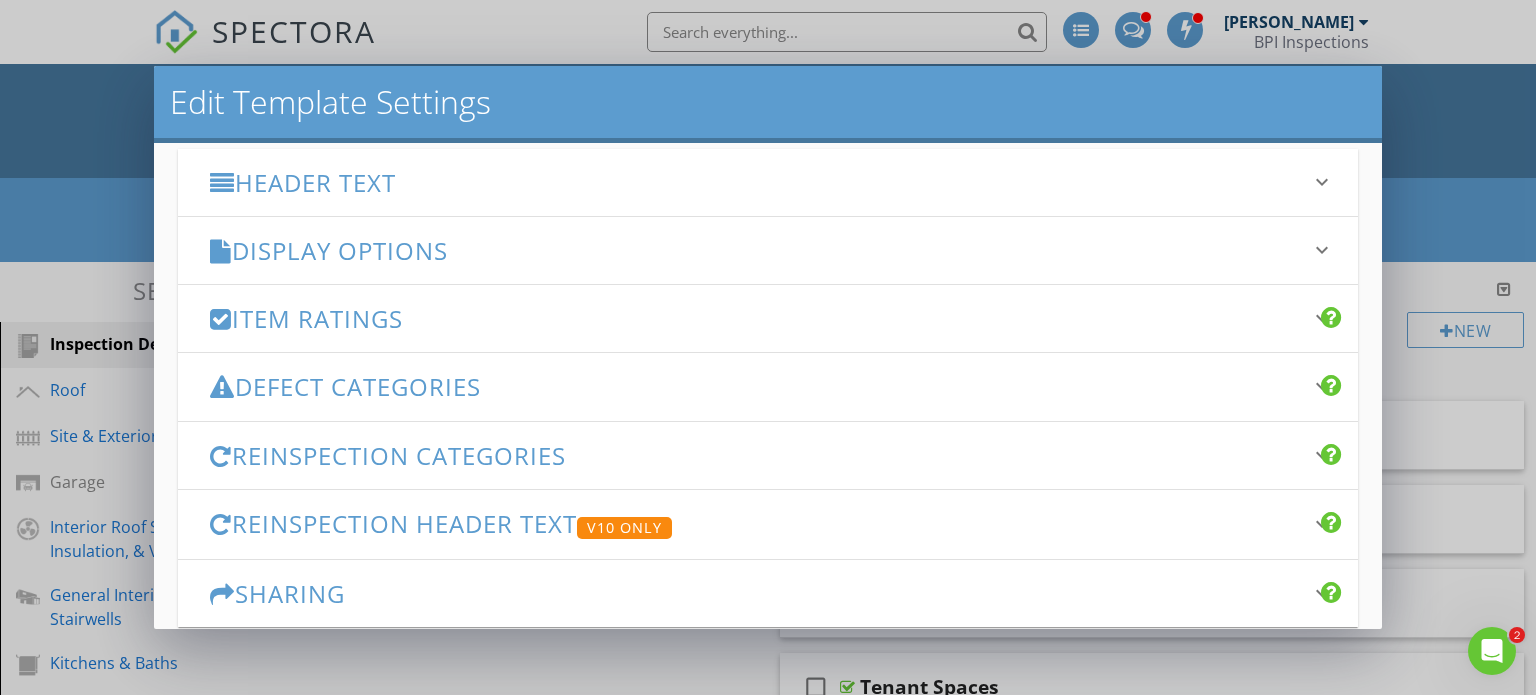 click on "keyboard_arrow_down" at bounding box center (1322, 318) 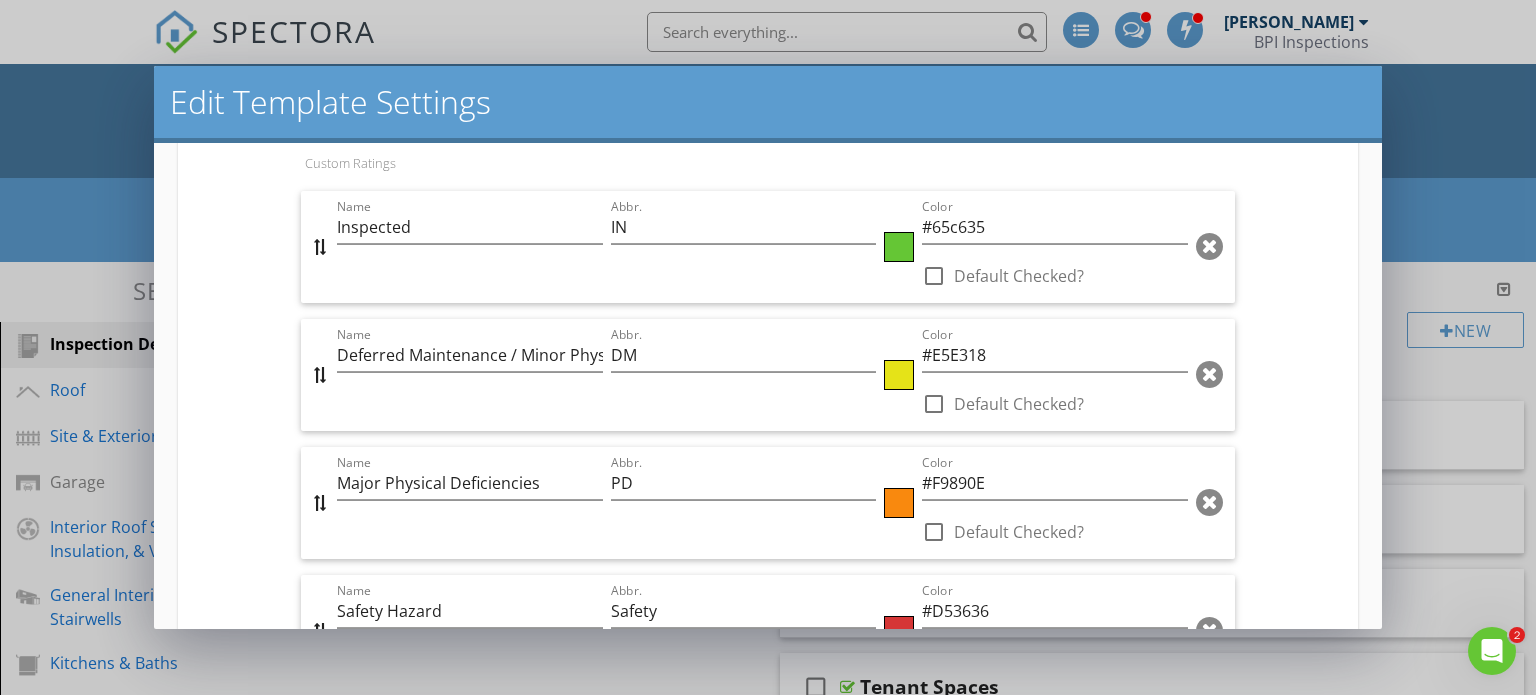 scroll, scrollTop: 972, scrollLeft: 0, axis: vertical 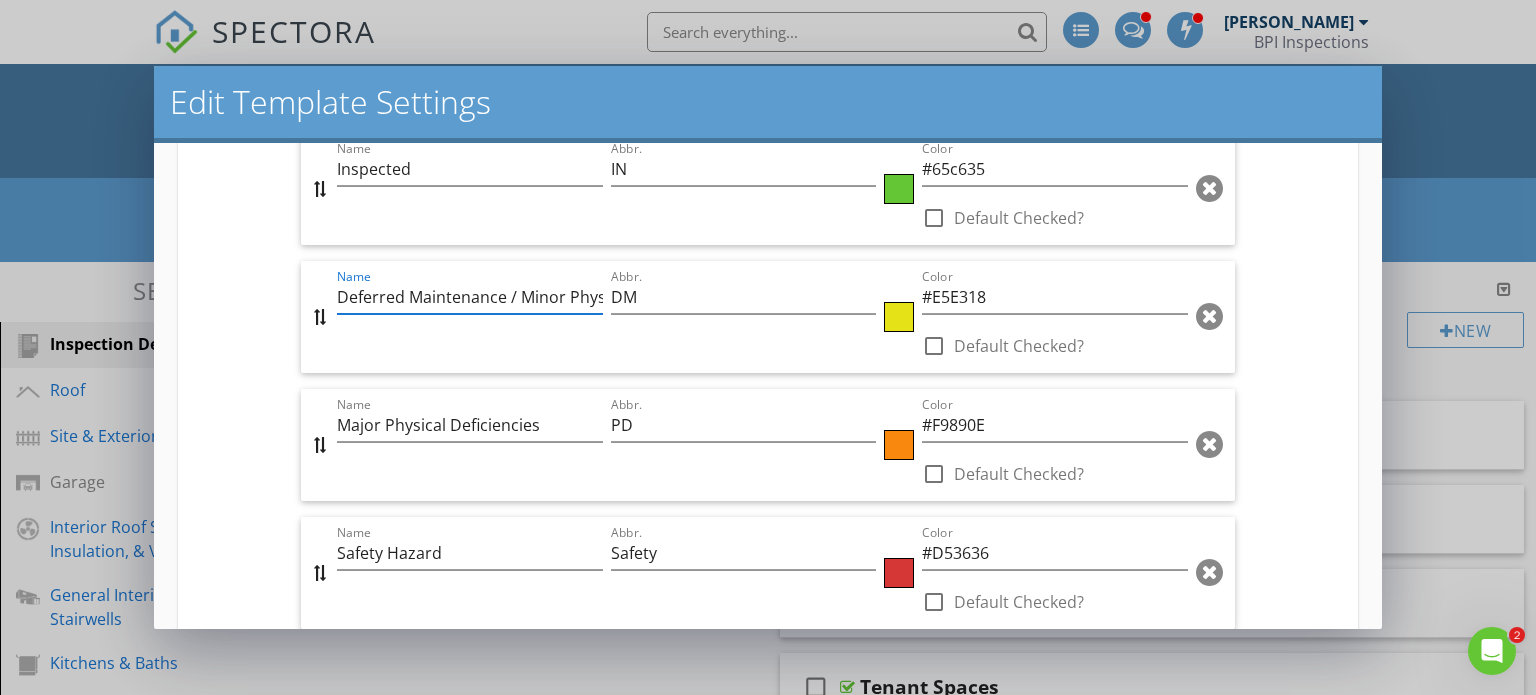 click on "Deferred Maintenance / Minor Physical Deficiencies" at bounding box center [469, 297] 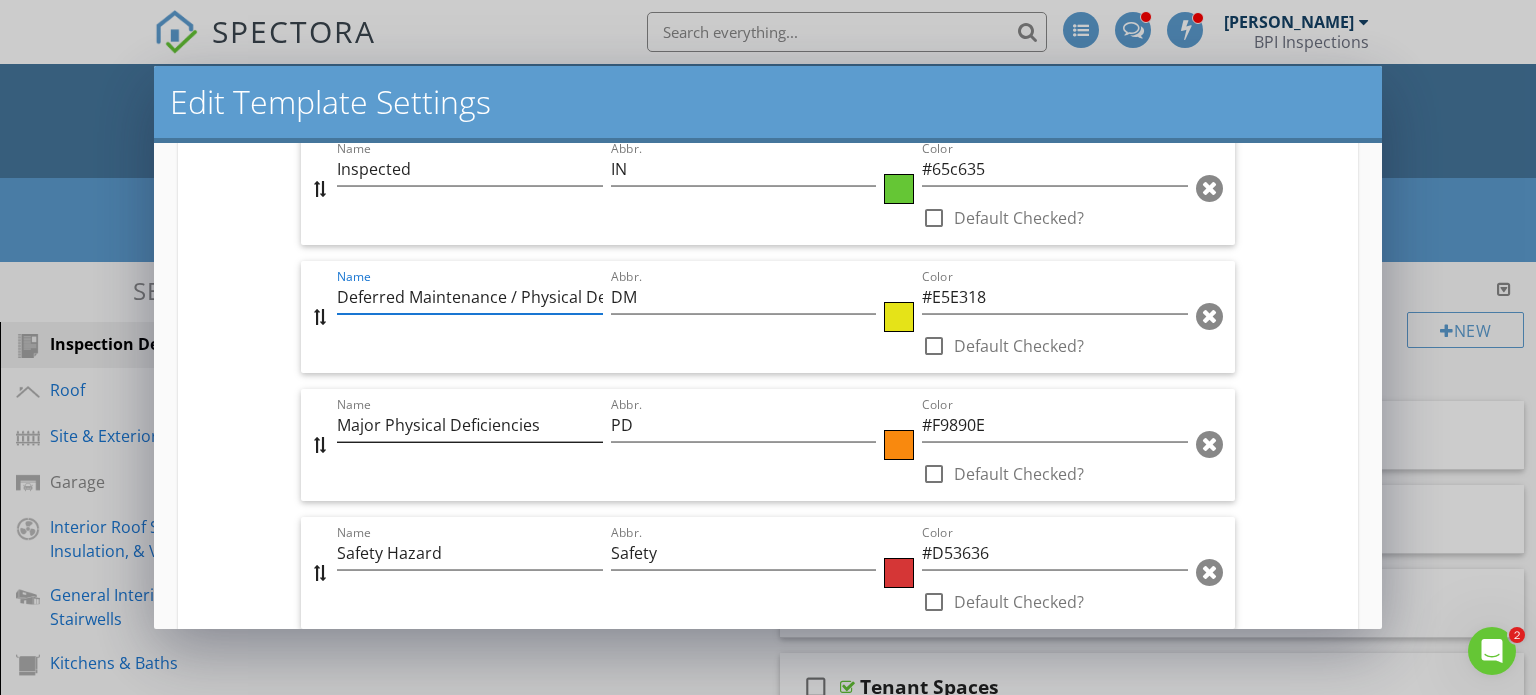 type on "Deferred Maintenance / Physical Deficiencies" 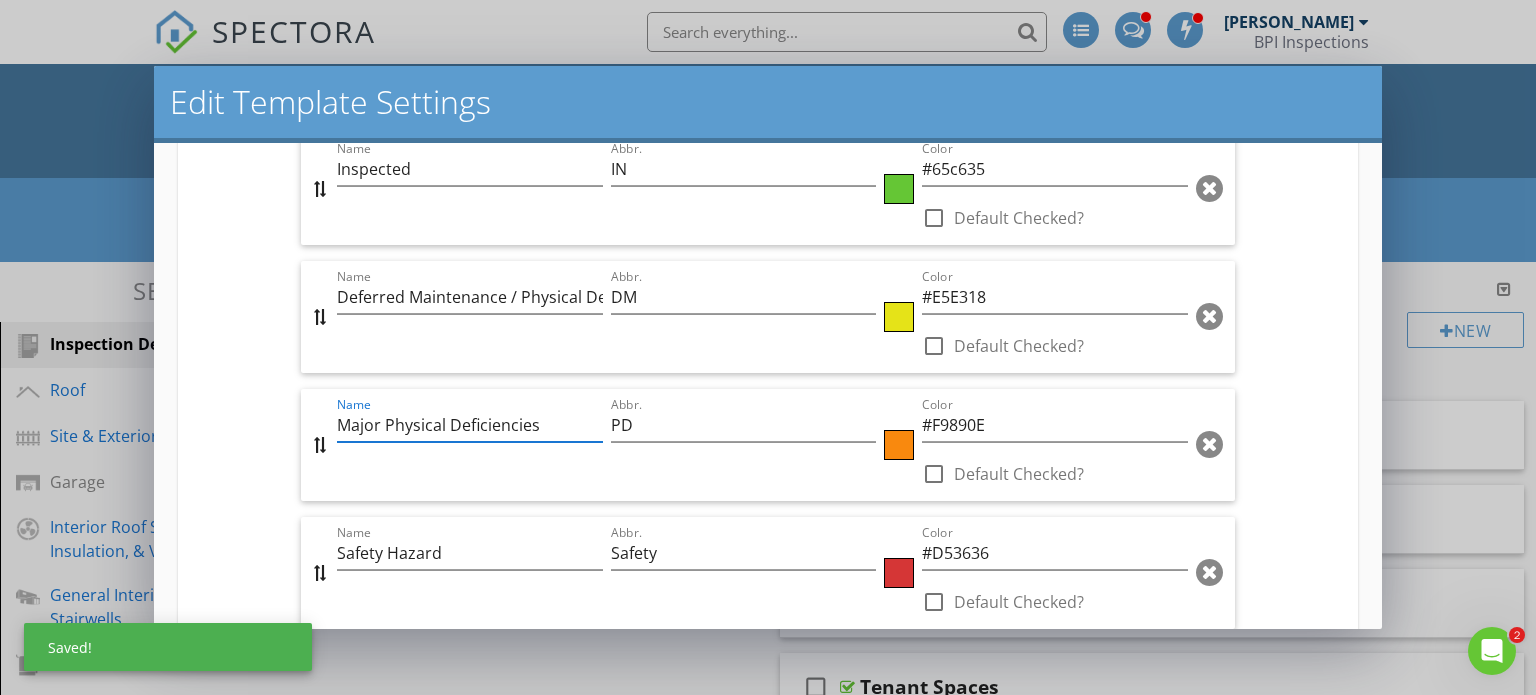 drag, startPoint x: 336, startPoint y: 438, endPoint x: 544, endPoint y: 438, distance: 208 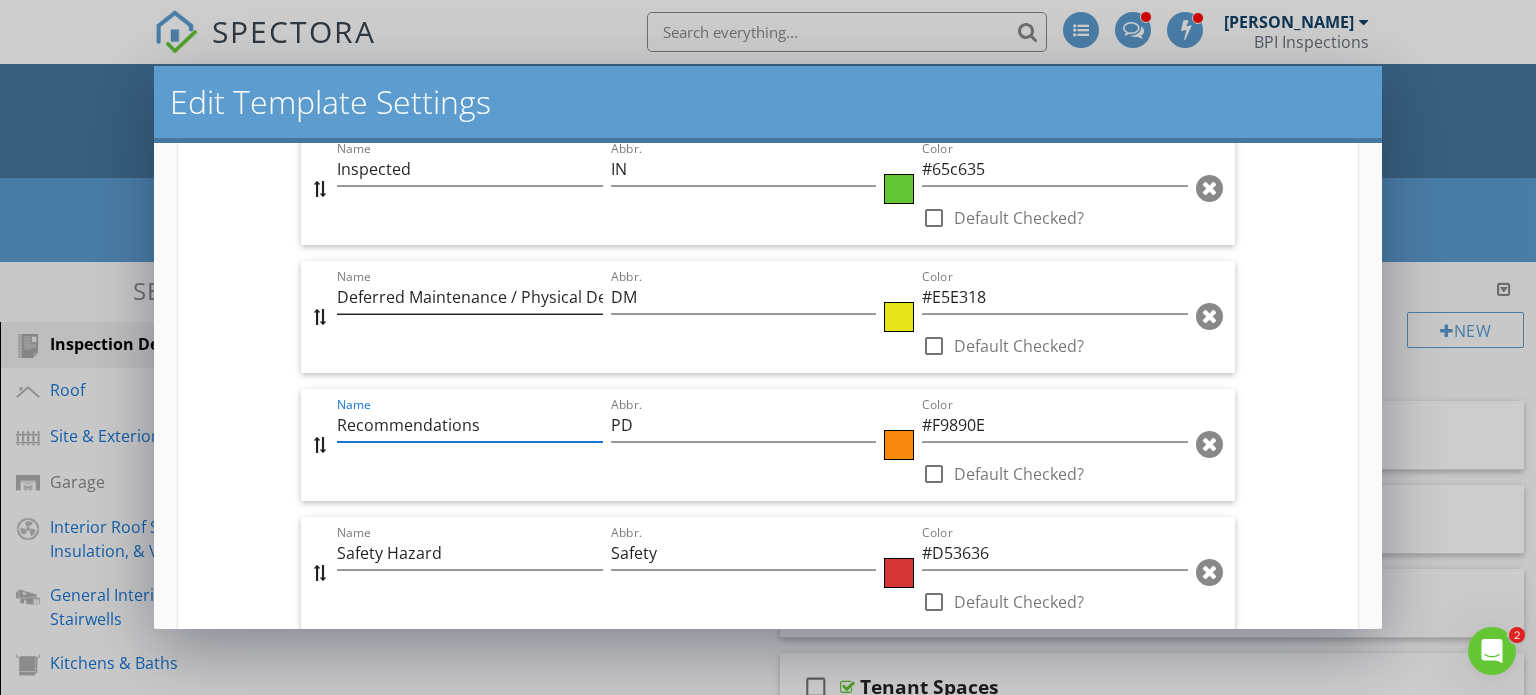 type on "Recommendations" 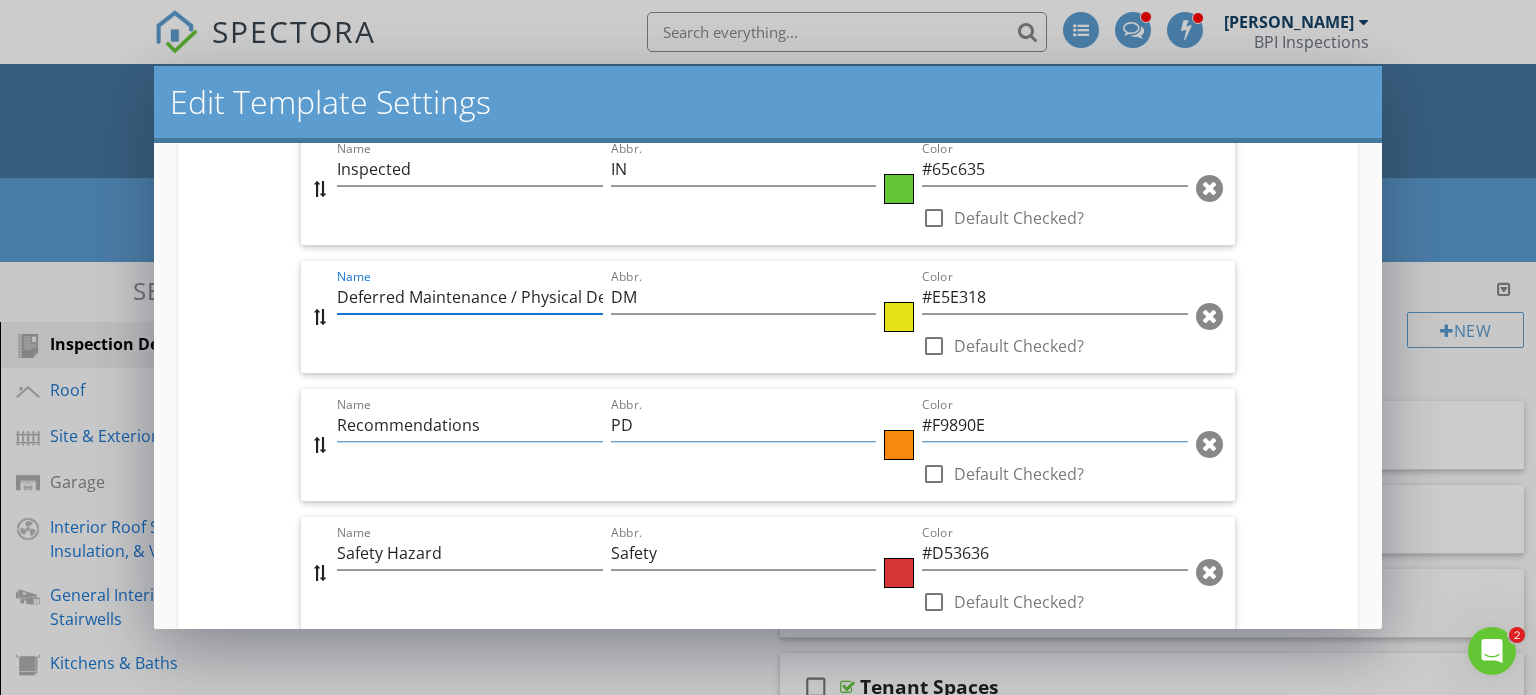 click on "Deferred Maintenance / Physical Deficiencies" at bounding box center [469, 297] 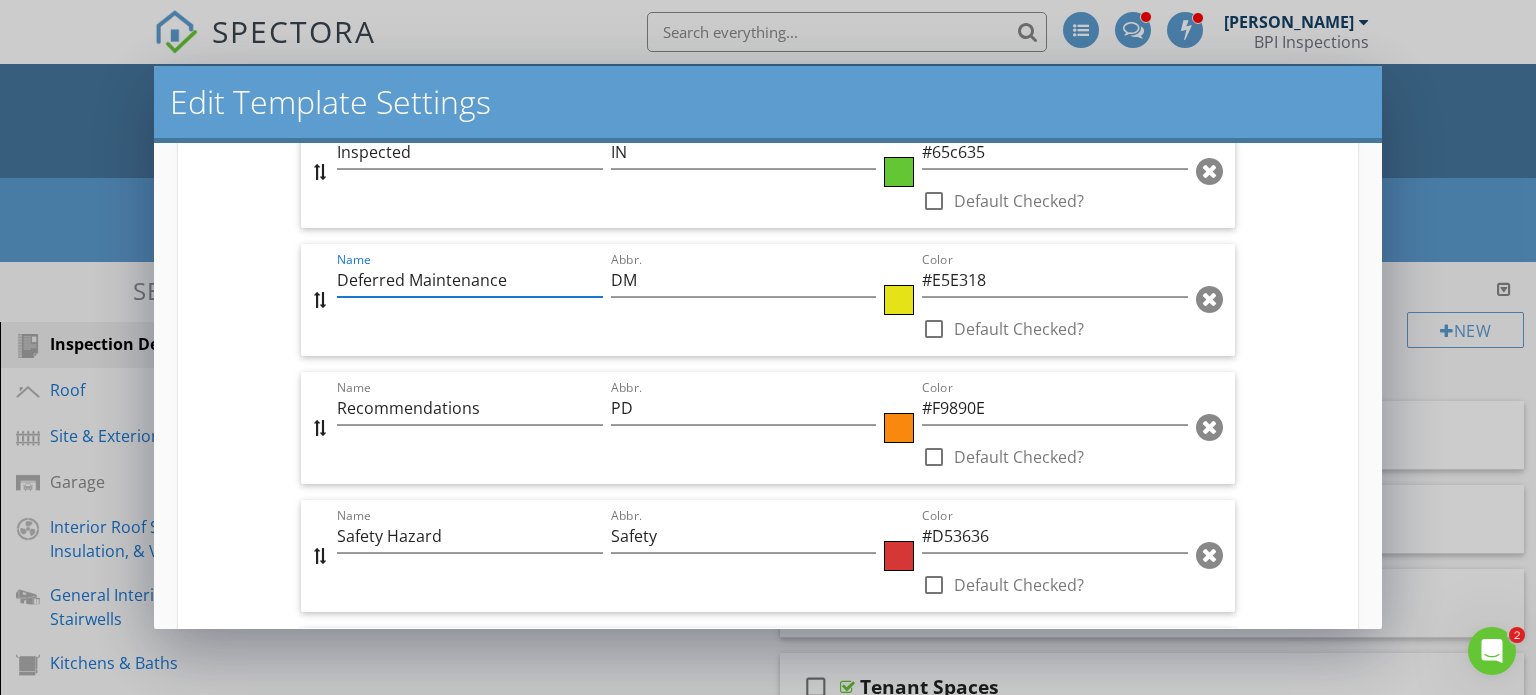 scroll, scrollTop: 958, scrollLeft: 0, axis: vertical 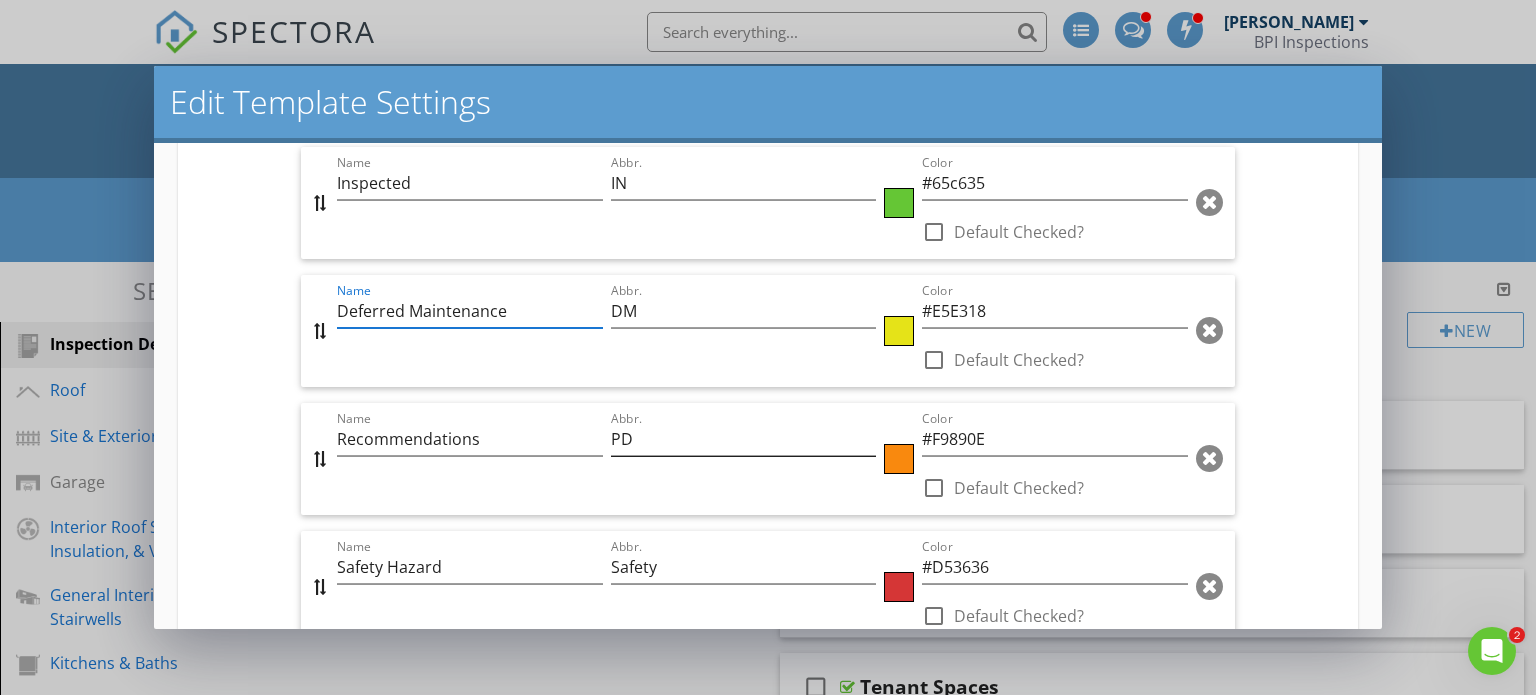 type on "Deferred Maintenance" 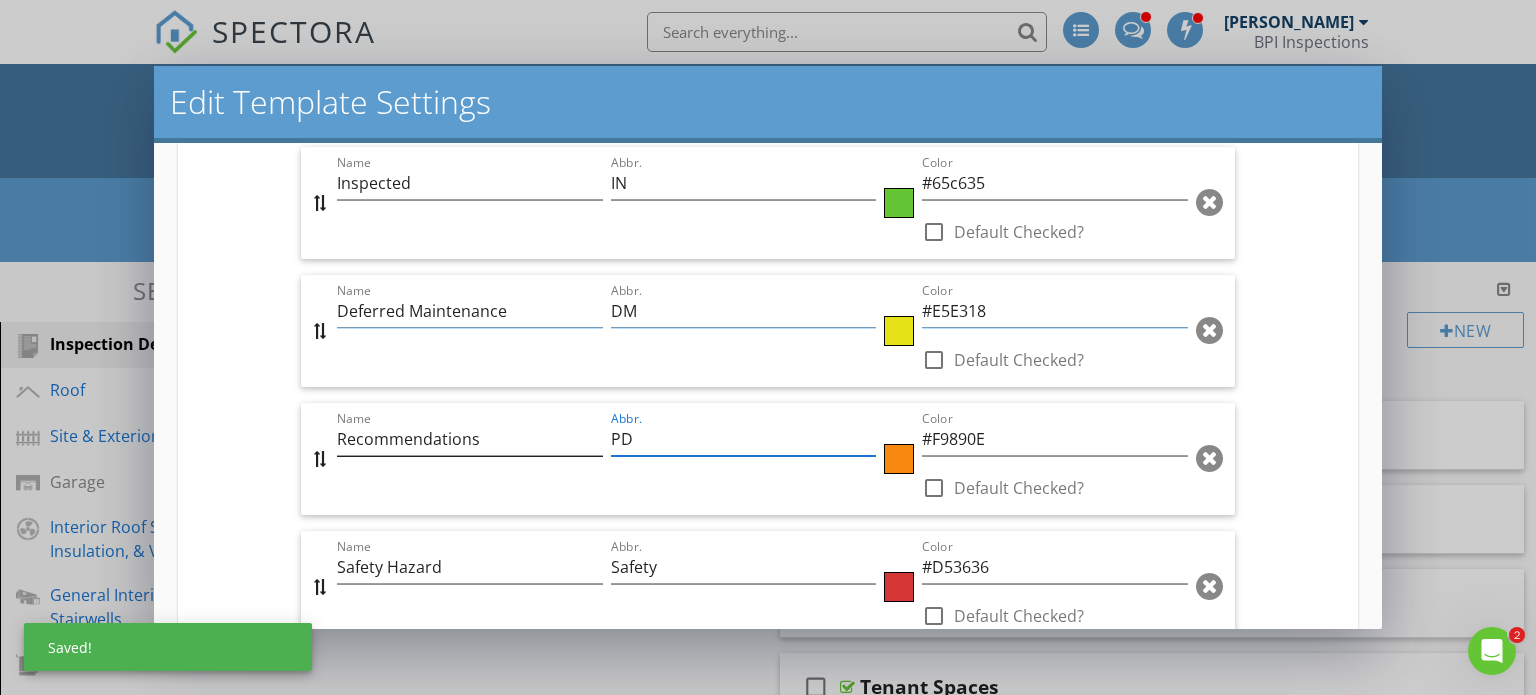 drag, startPoint x: 640, startPoint y: 456, endPoint x: 581, endPoint y: 455, distance: 59.008472 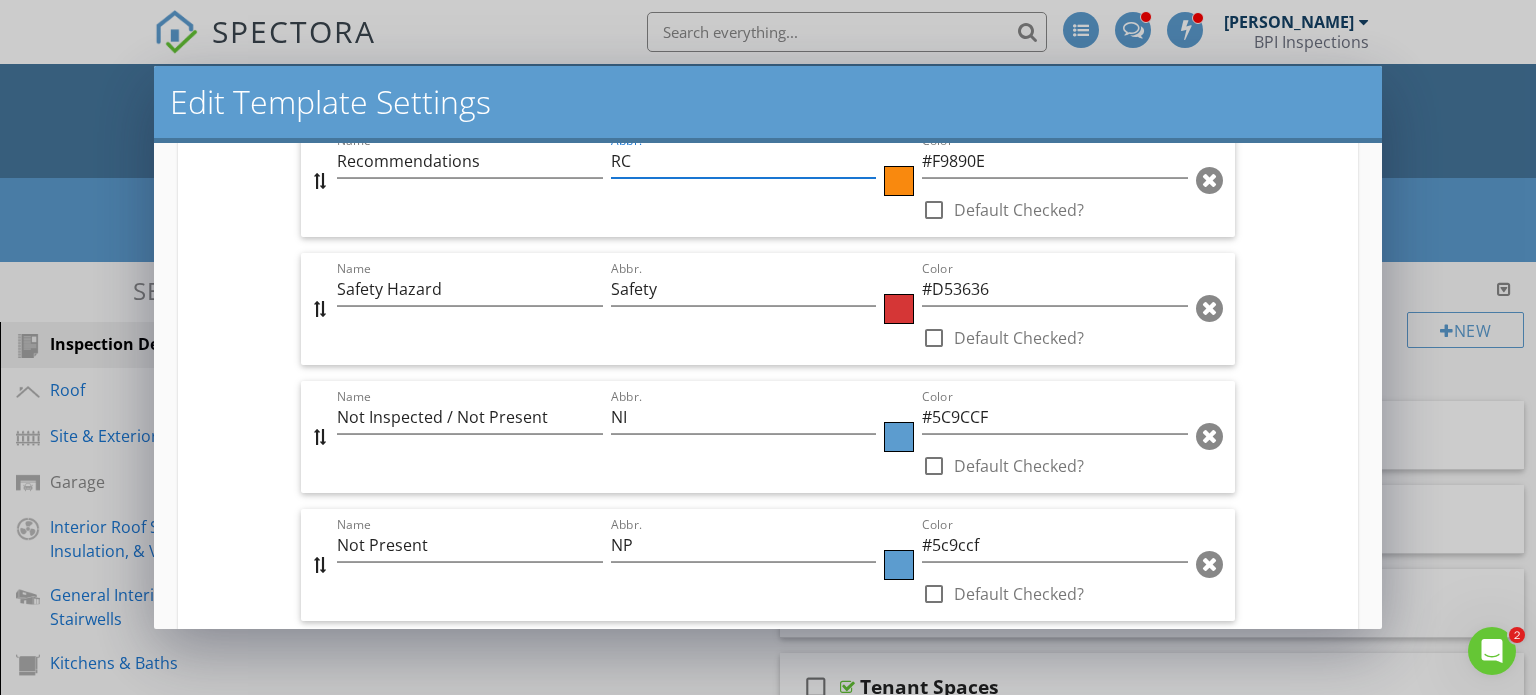 scroll, scrollTop: 1310, scrollLeft: 0, axis: vertical 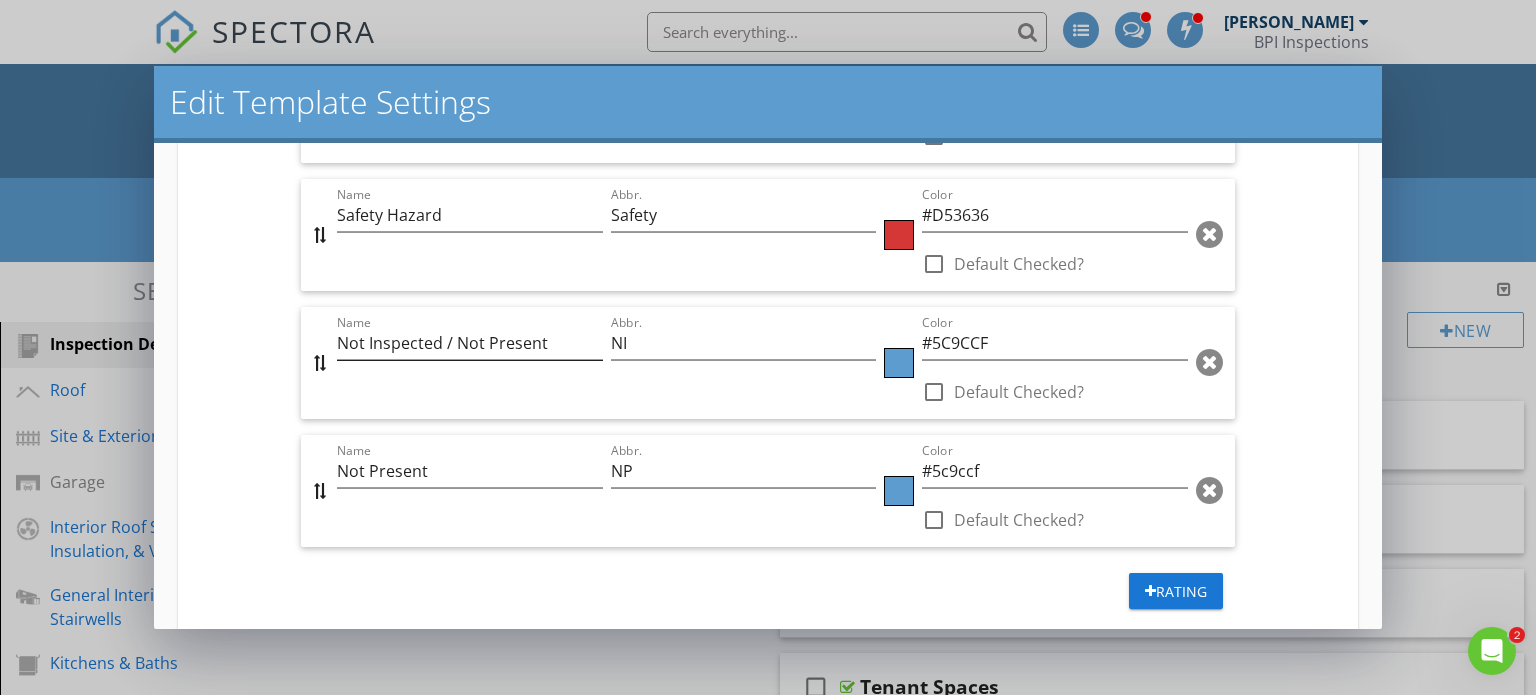 type on "RC" 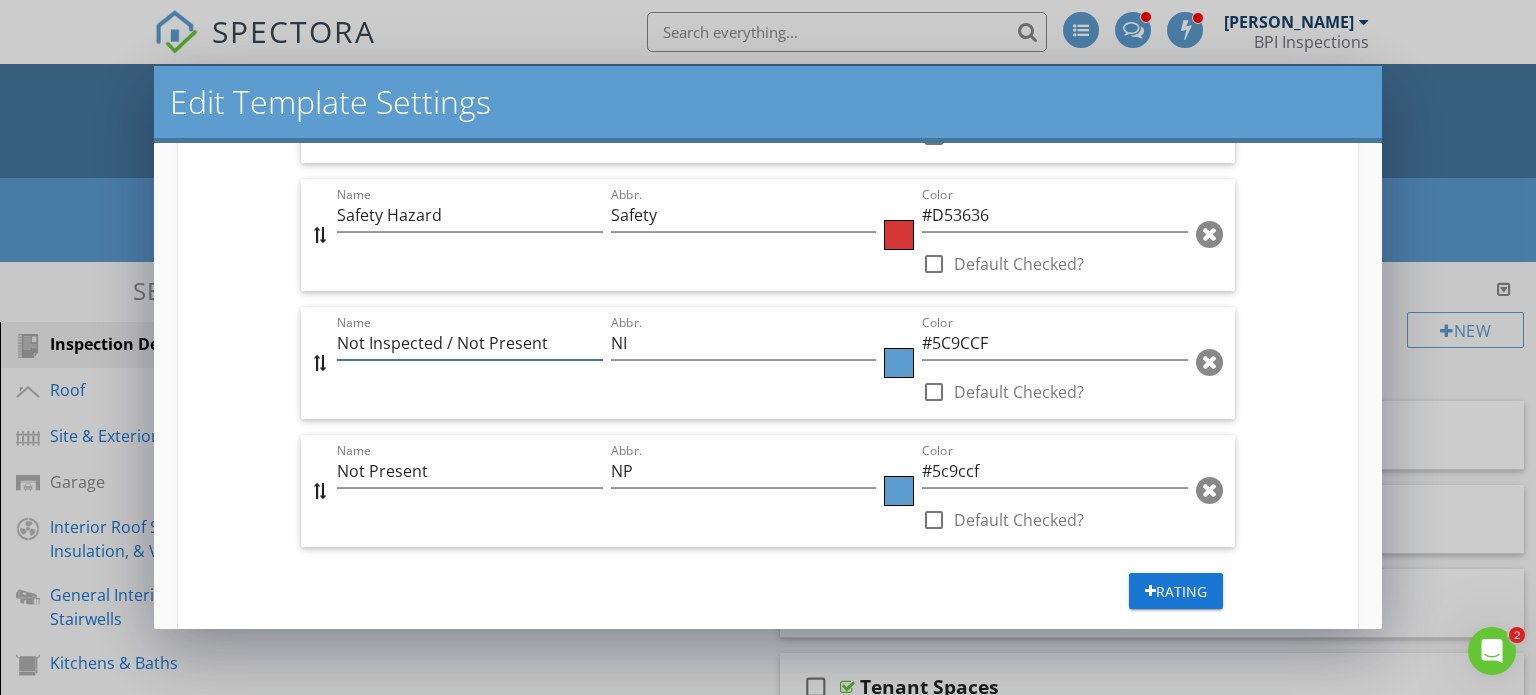 click on "Not Inspected / Not Present" at bounding box center (469, 343) 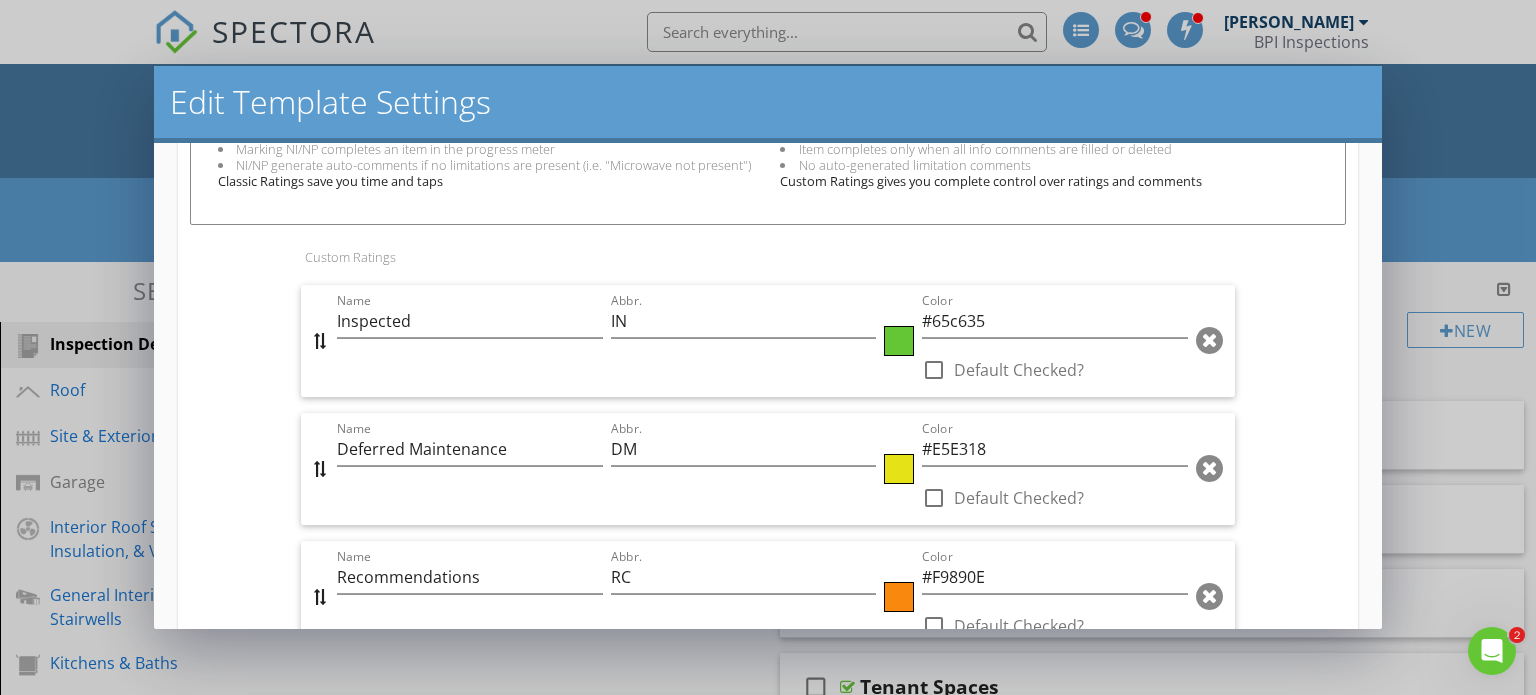 scroll, scrollTop: 796, scrollLeft: 0, axis: vertical 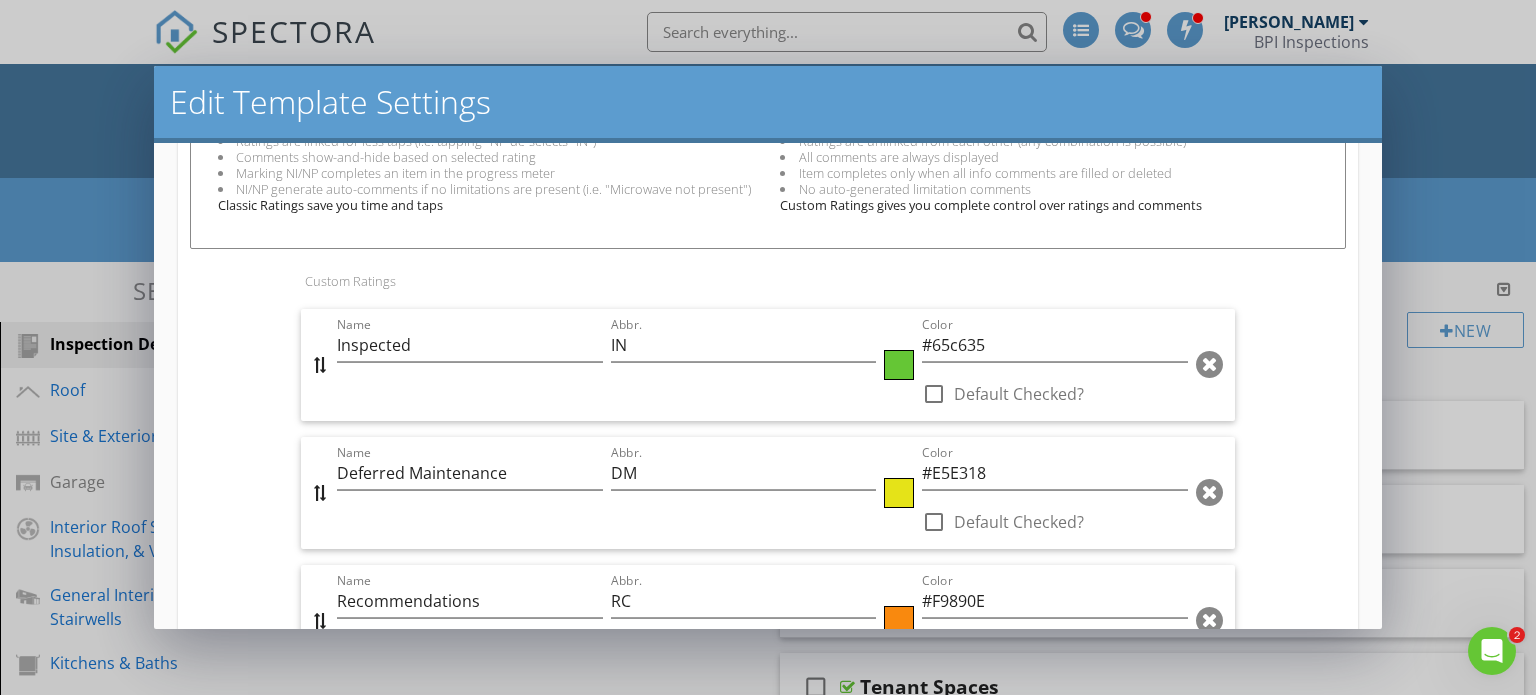 type on "Not Inspected" 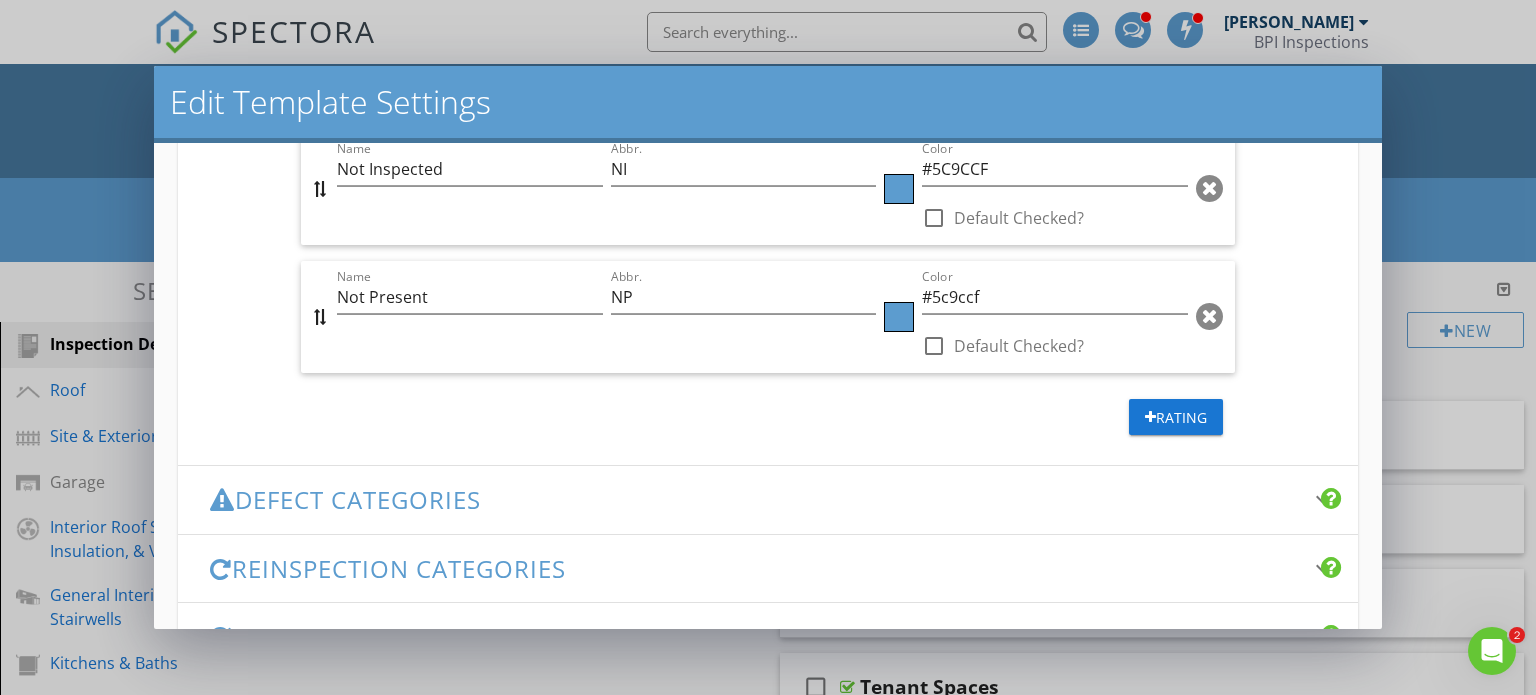 scroll, scrollTop: 1644, scrollLeft: 0, axis: vertical 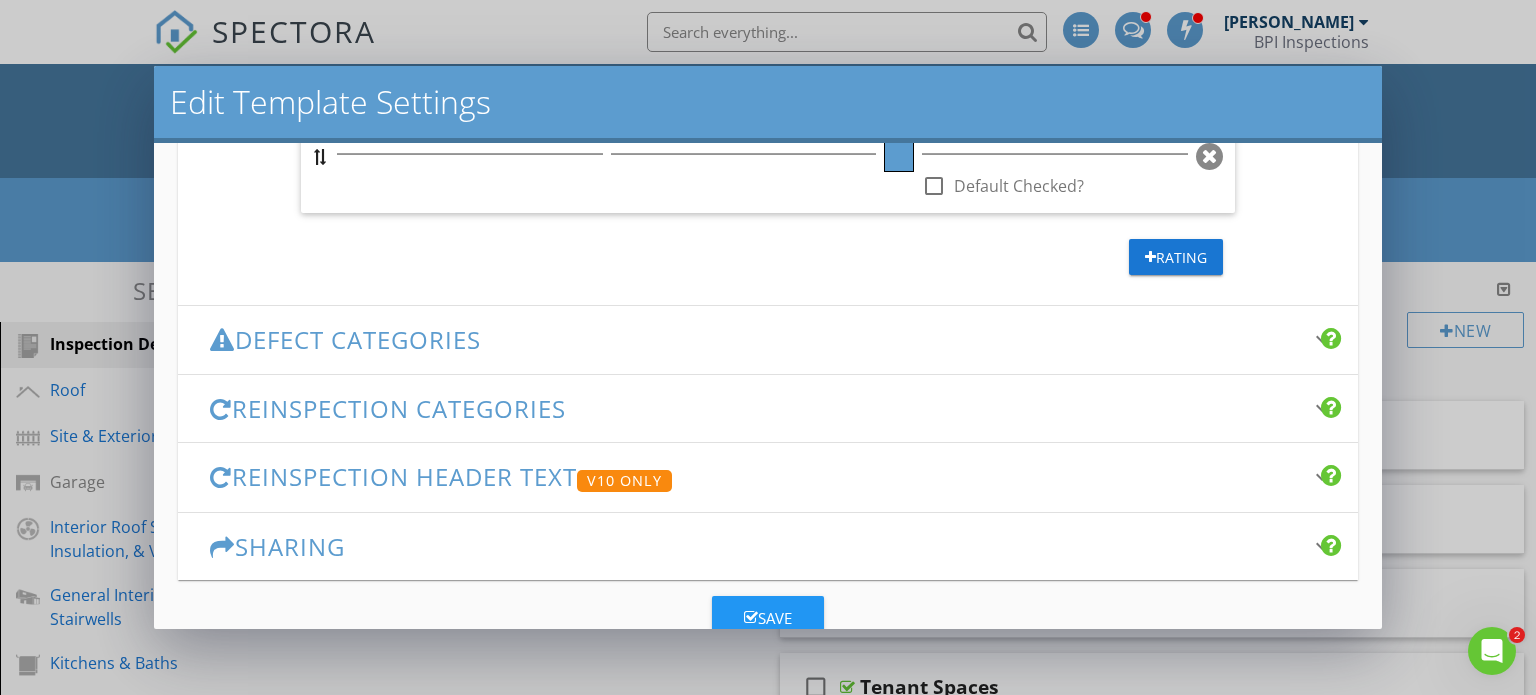 click on "keyboard_arrow_down" at bounding box center [1322, 339] 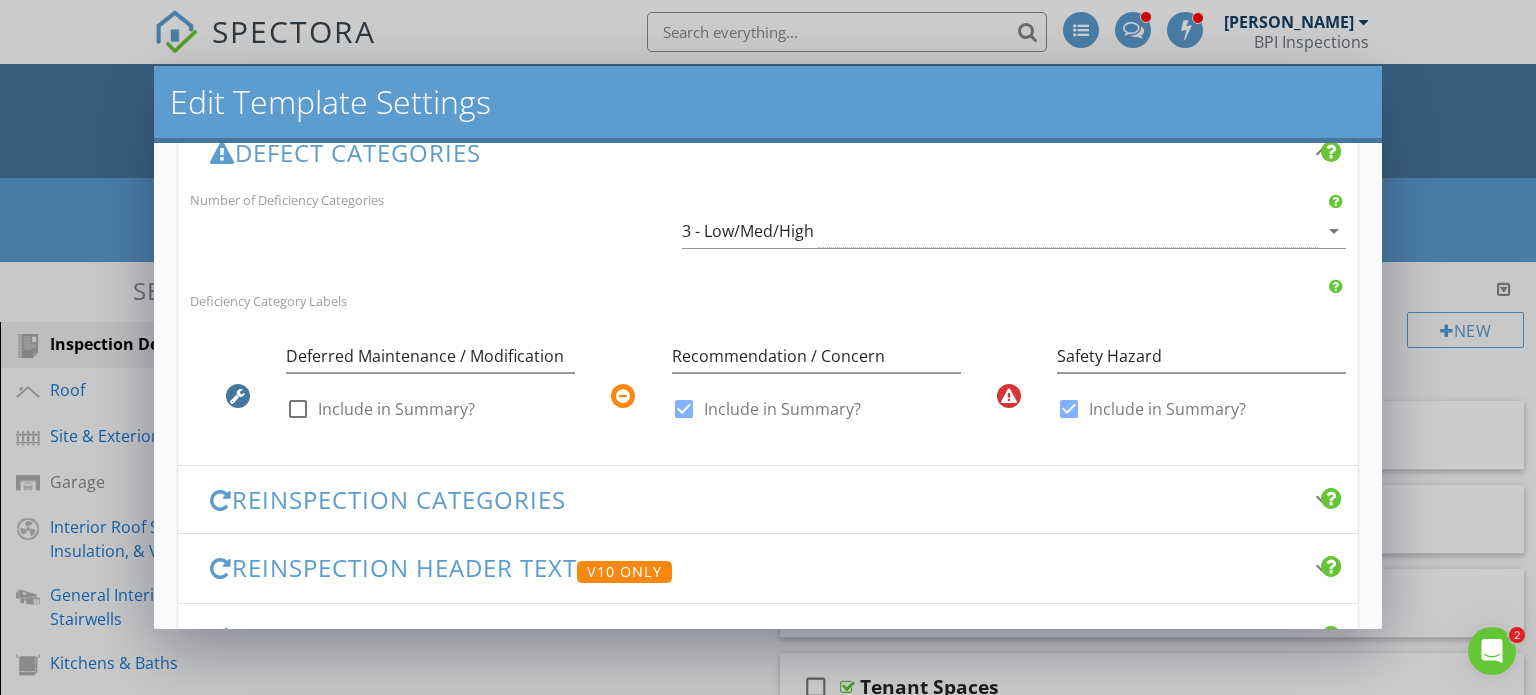 scroll, scrollTop: 502, scrollLeft: 0, axis: vertical 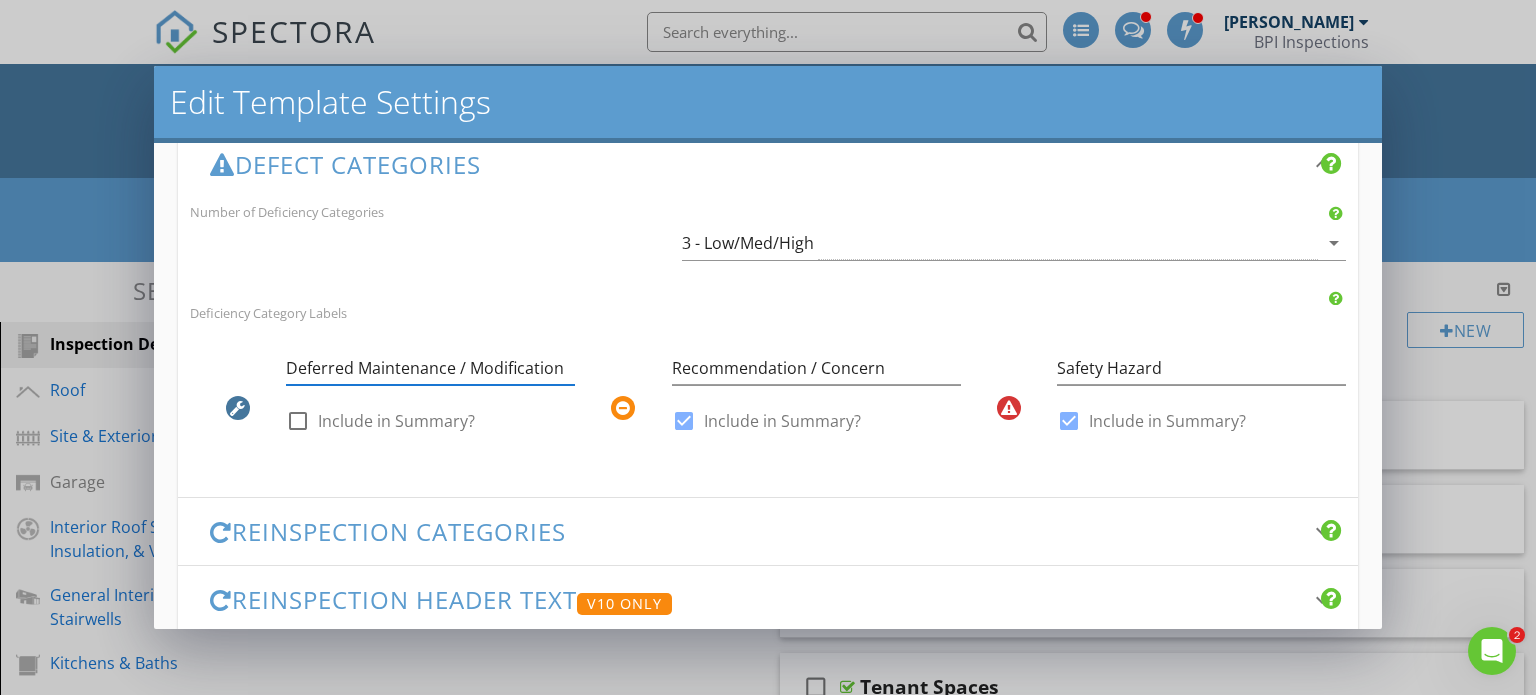 click on "Deferred Maintenance / Modification" at bounding box center [430, 368] 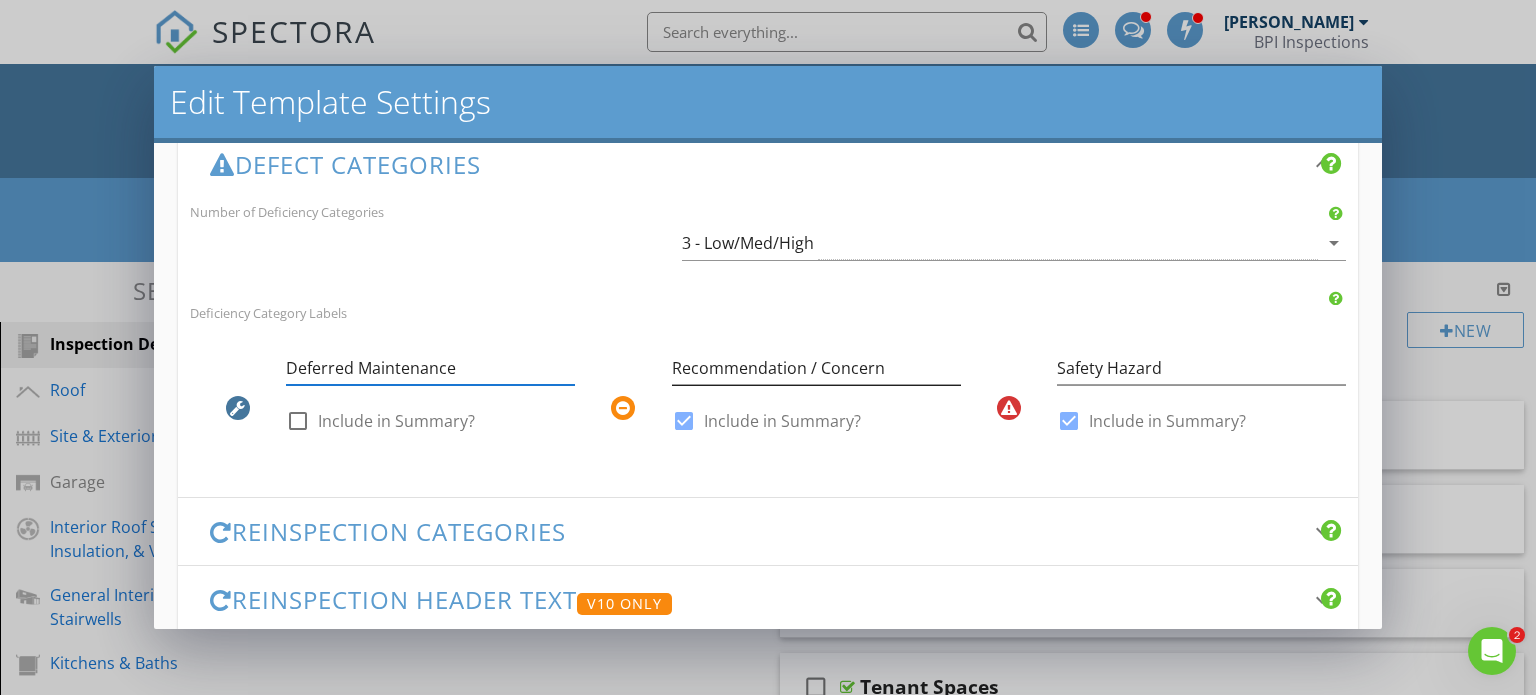 type on "Deferred Maintenance" 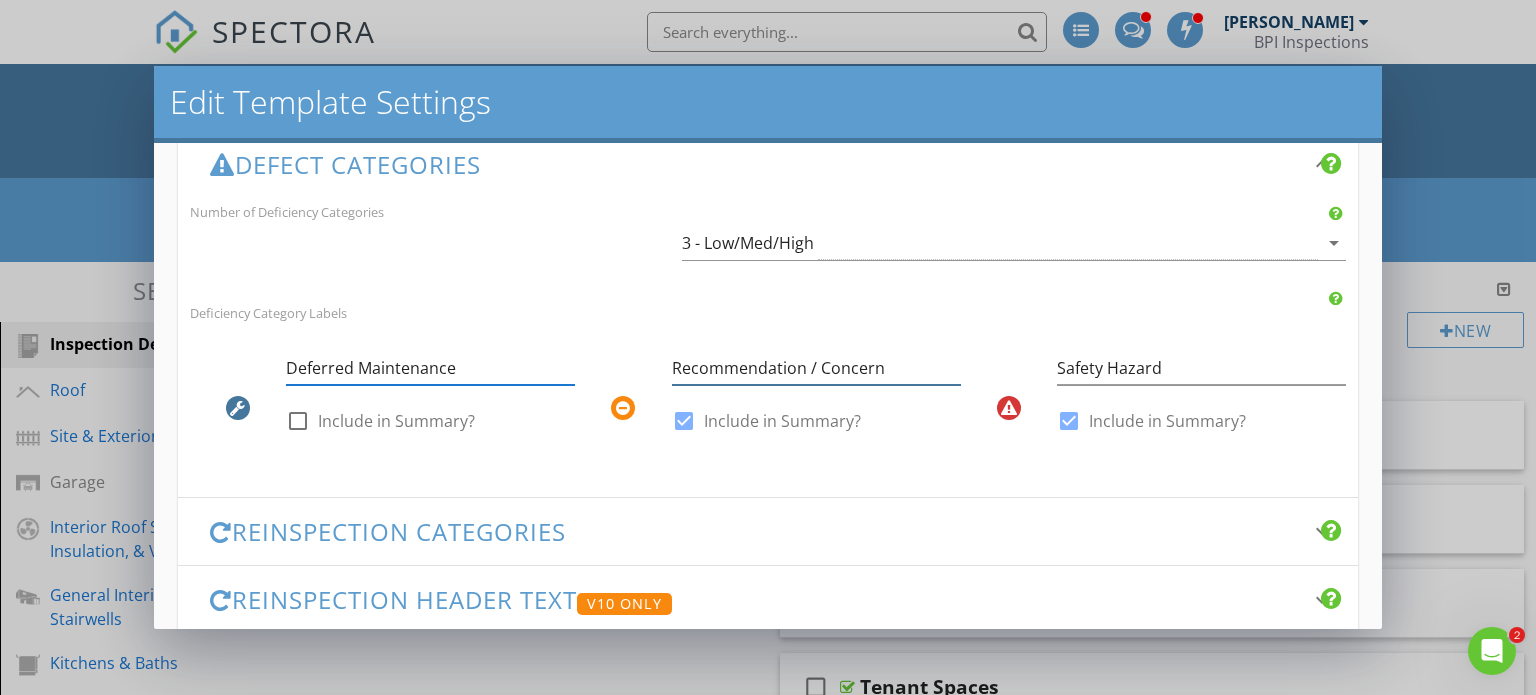 click on "Recommendation / Concern" at bounding box center (816, 368) 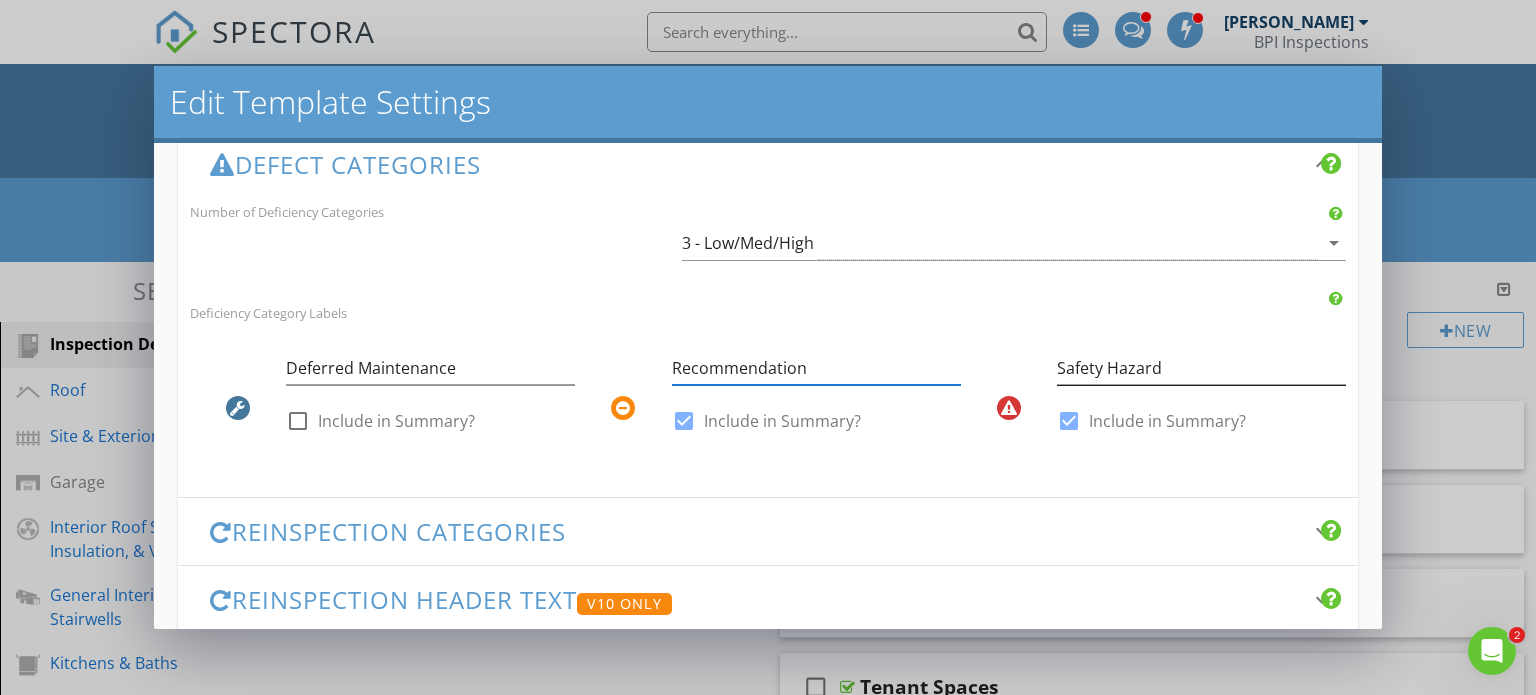 type on "Recommendation" 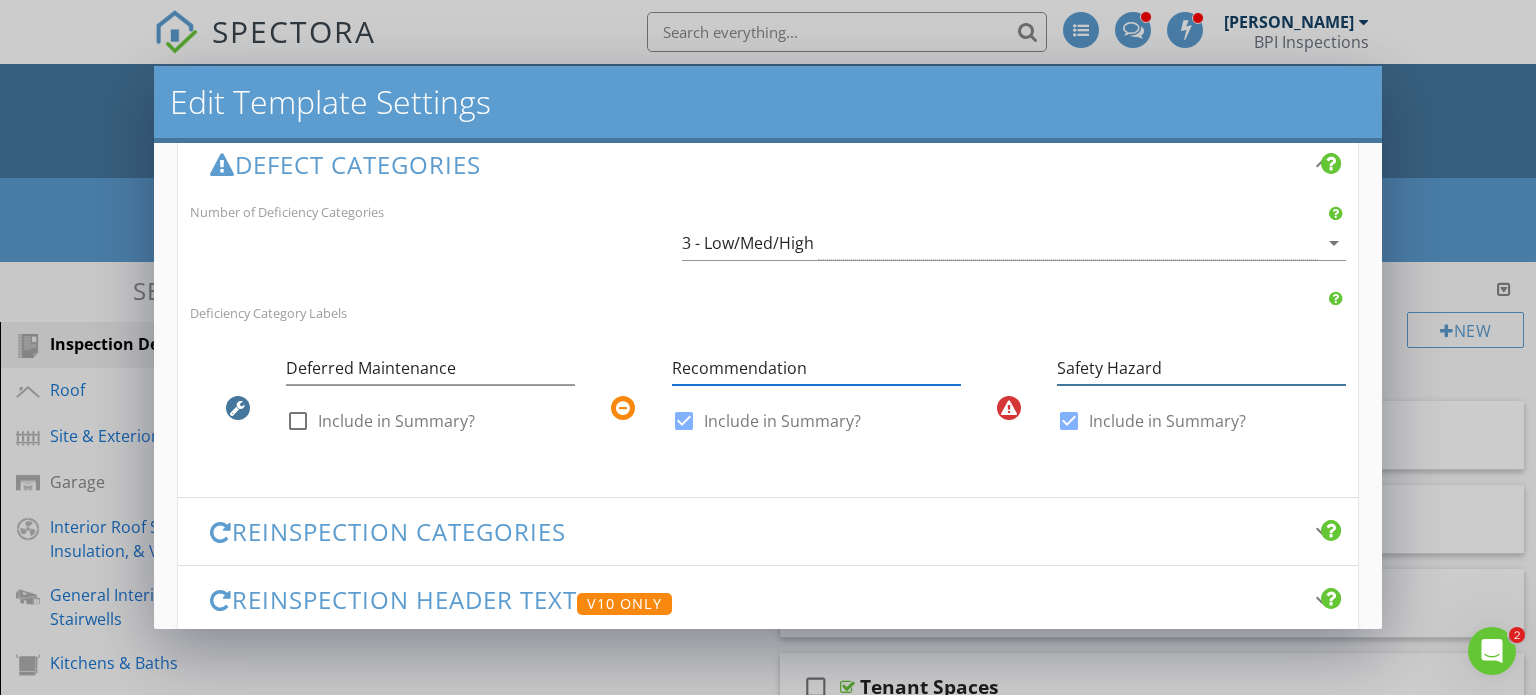 click on "Safety Hazard" at bounding box center (1201, 368) 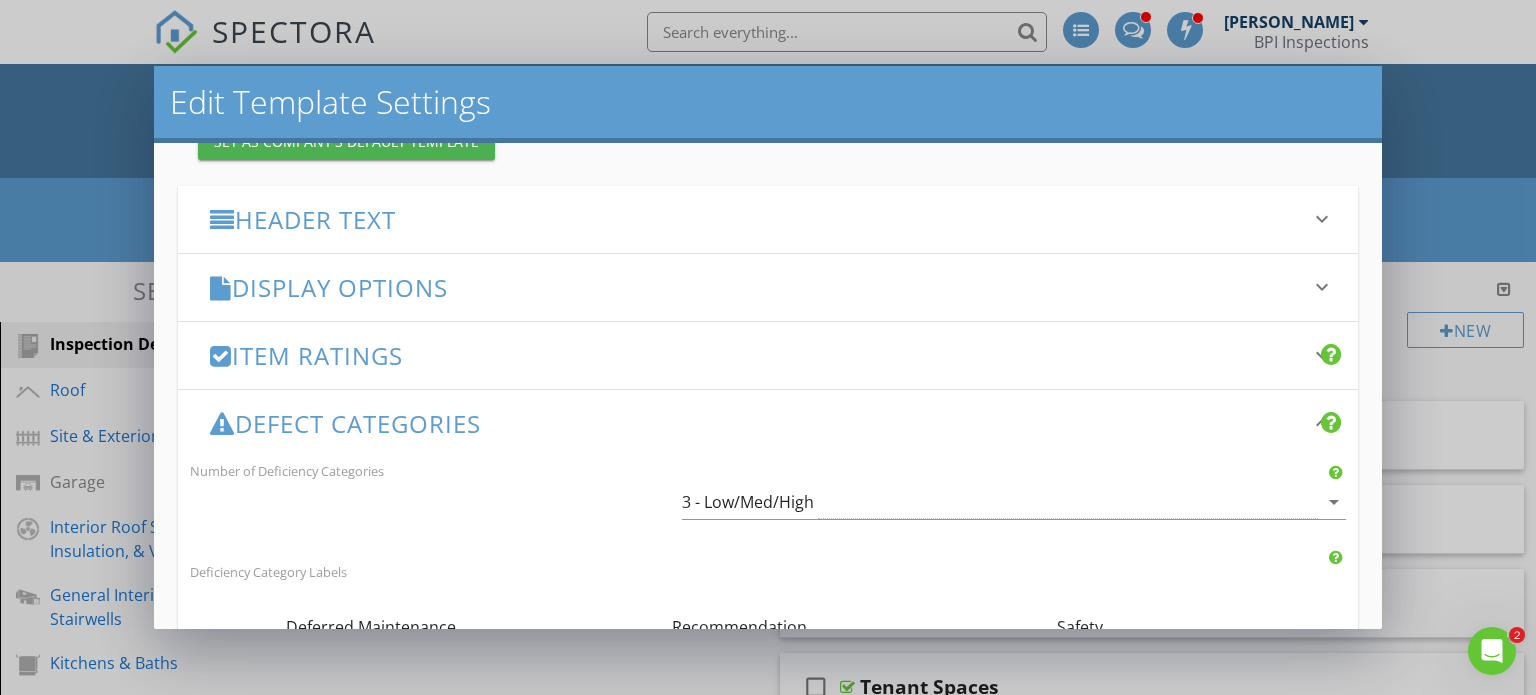 scroll, scrollTop: 218, scrollLeft: 0, axis: vertical 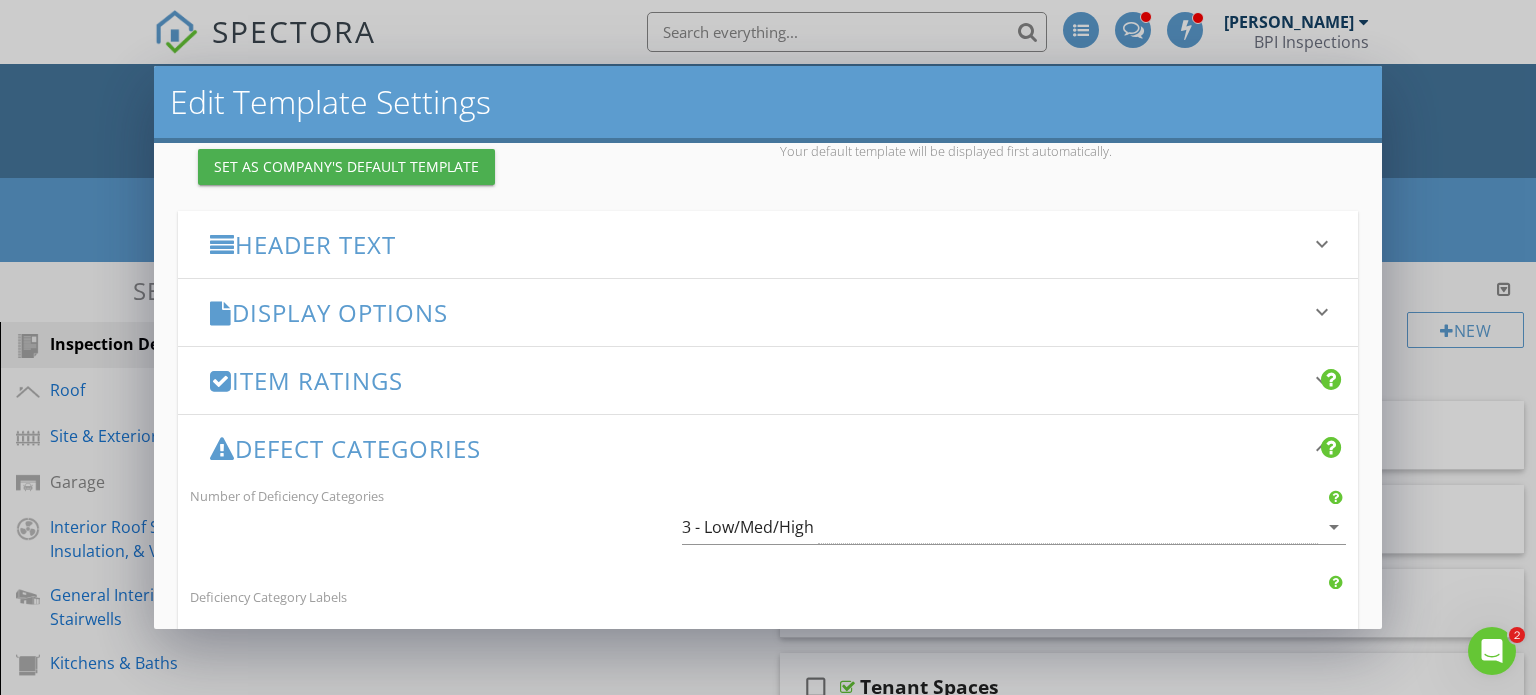 type on "Safety" 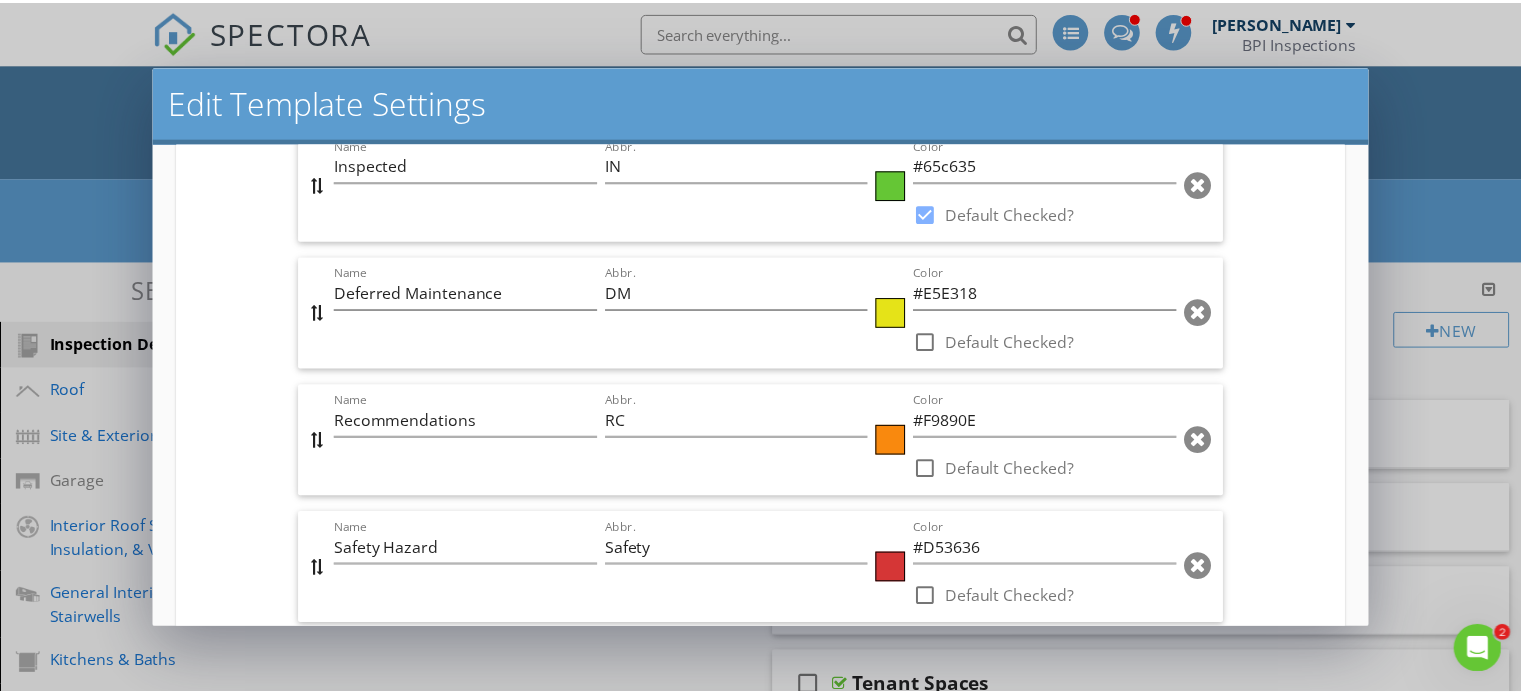 scroll, scrollTop: 960, scrollLeft: 0, axis: vertical 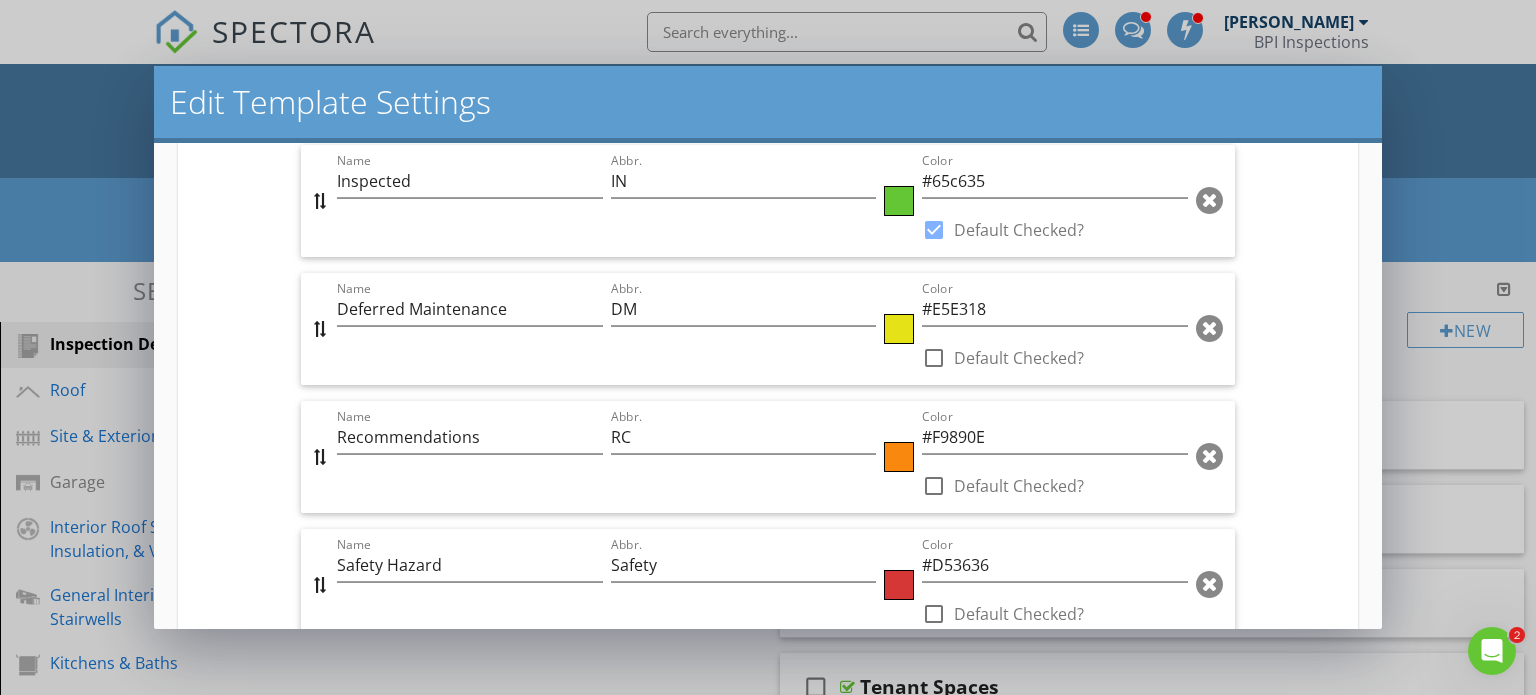 click at bounding box center (1209, 329) 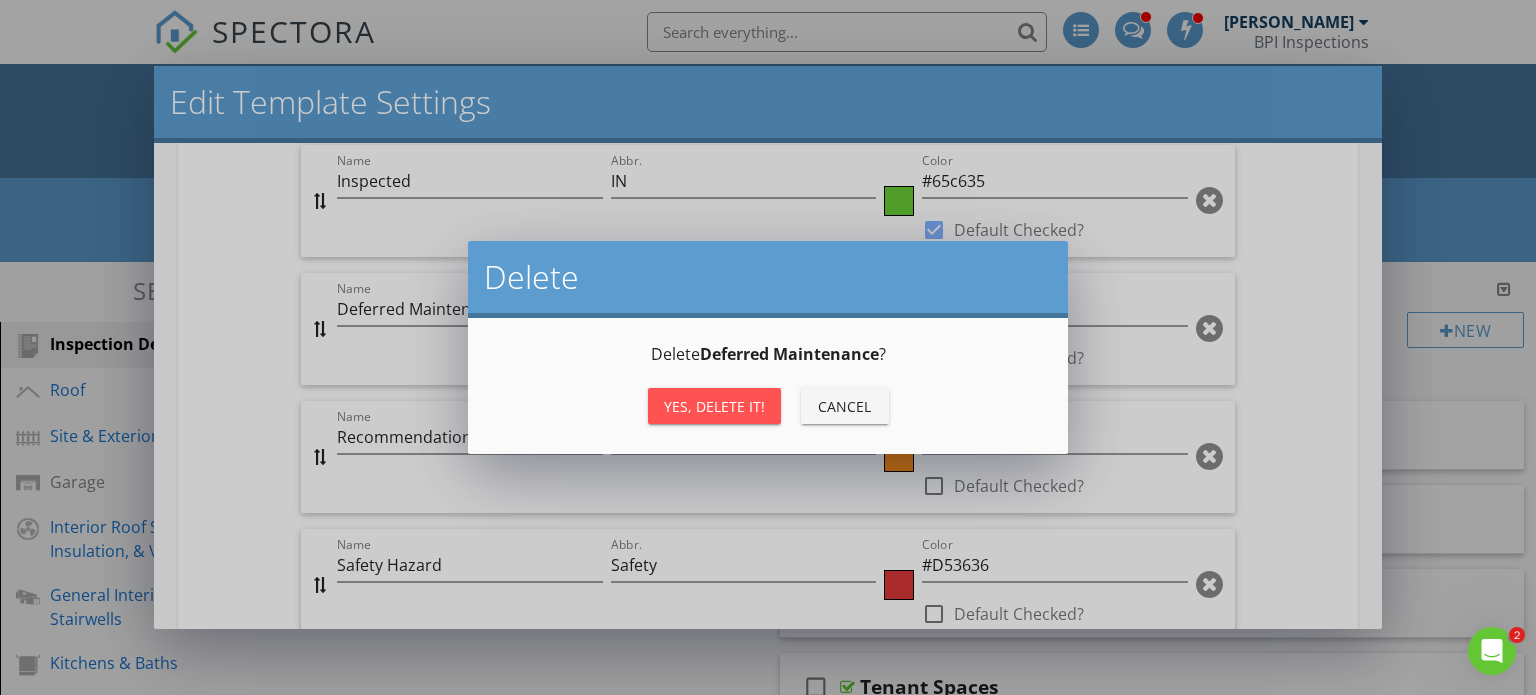 click on "Yes, Delete it!" at bounding box center [714, 406] 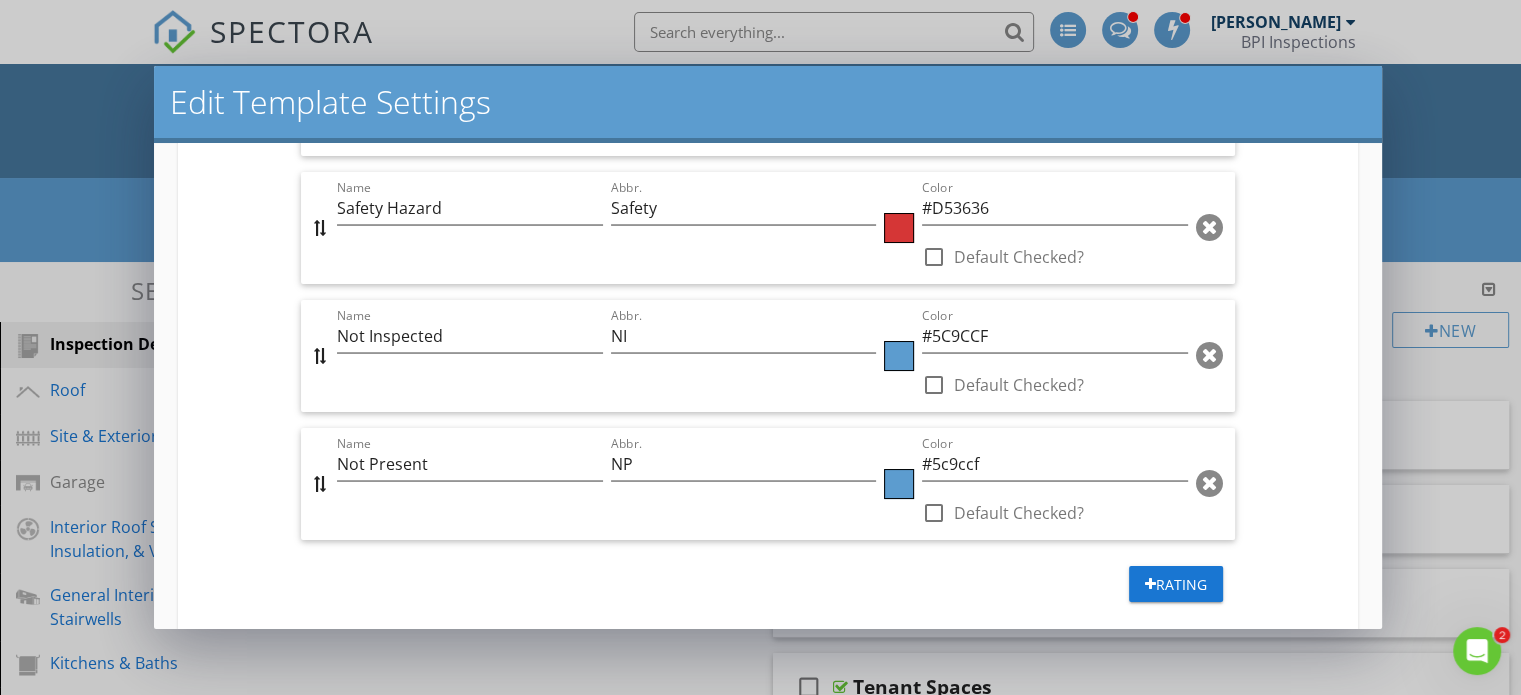 scroll, scrollTop: 1138, scrollLeft: 0, axis: vertical 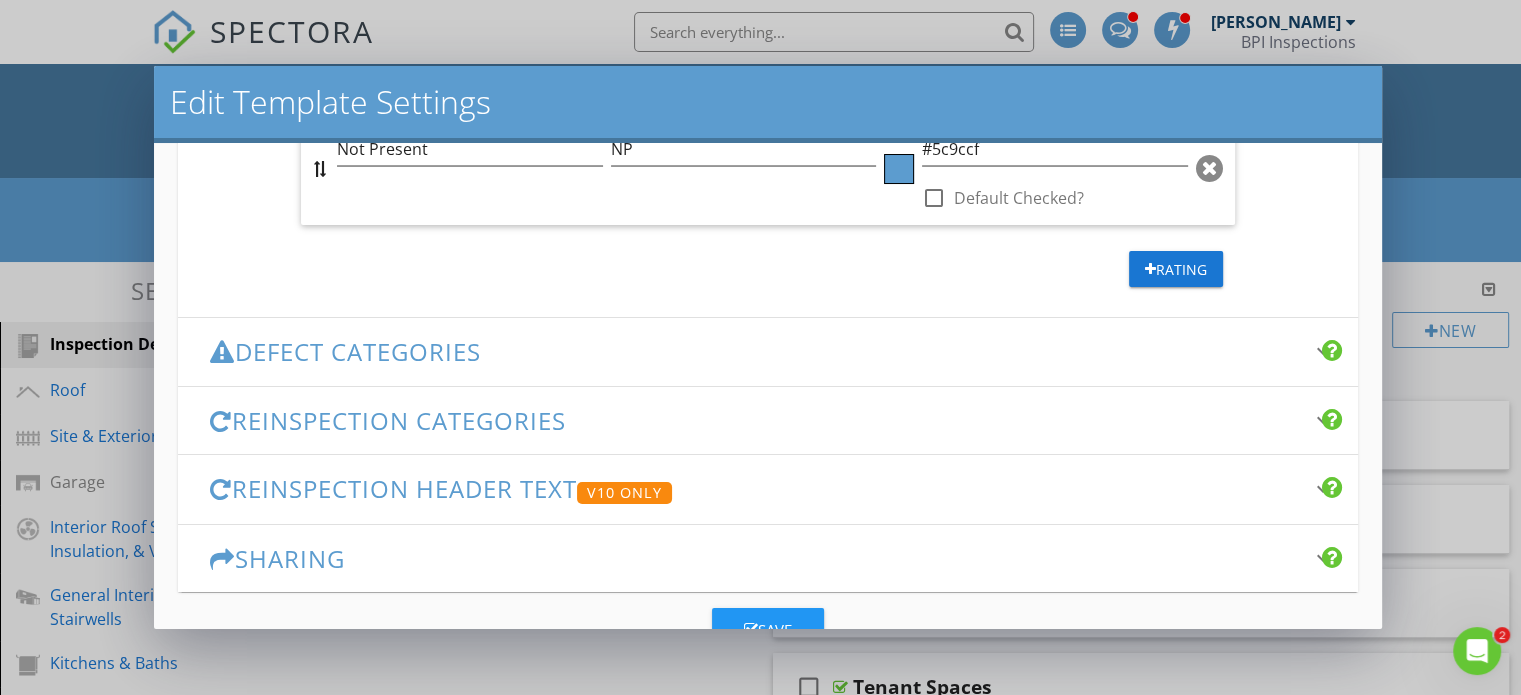 click on "keyboard_arrow_down" at bounding box center (1322, 351) 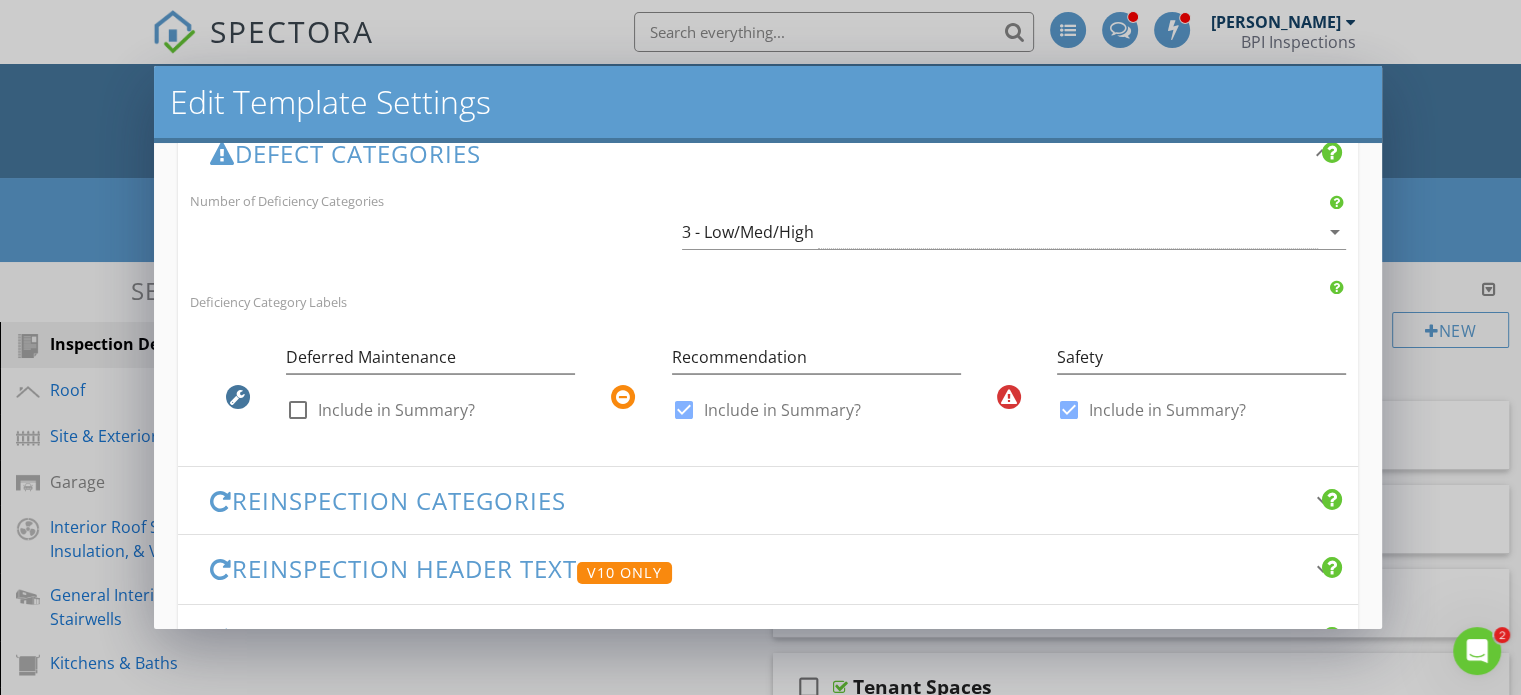 scroll, scrollTop: 502, scrollLeft: 0, axis: vertical 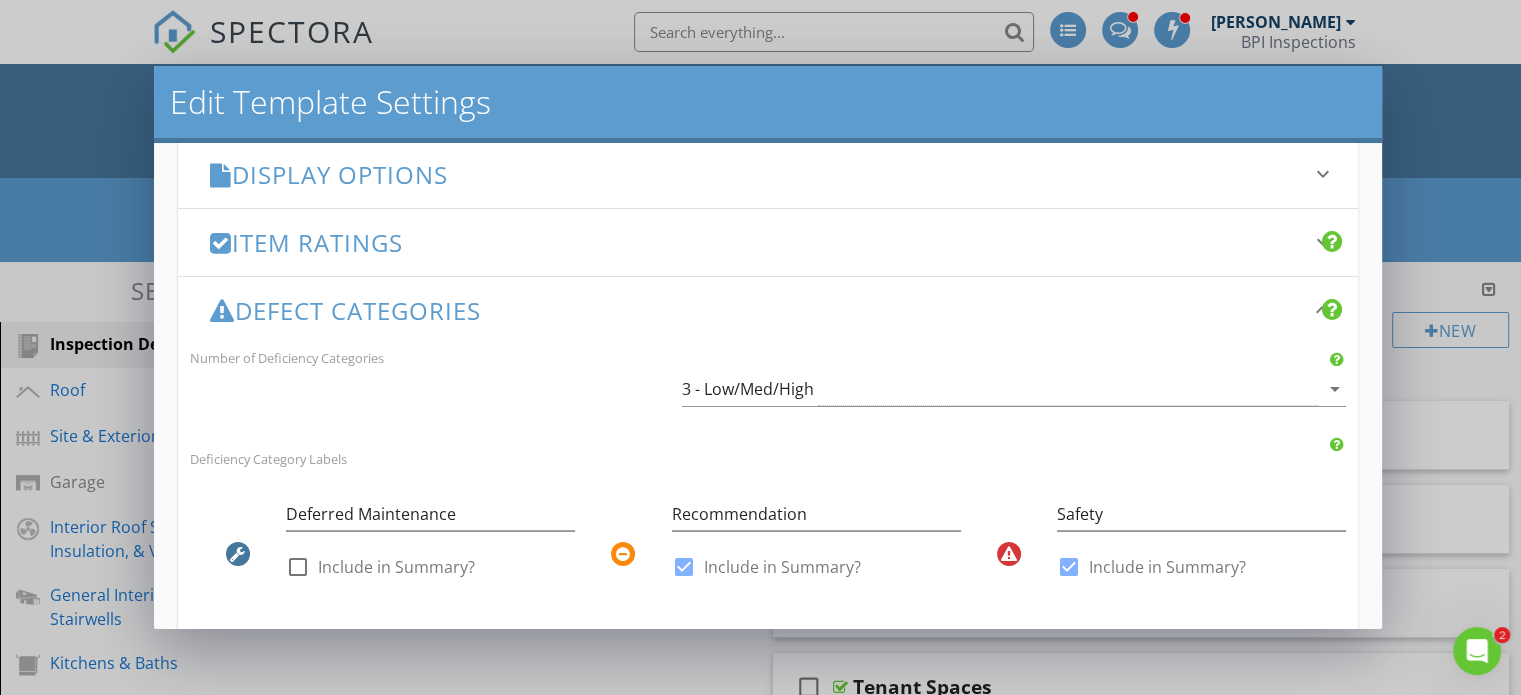 click on "keyboard_arrow_down" at bounding box center (1322, 242) 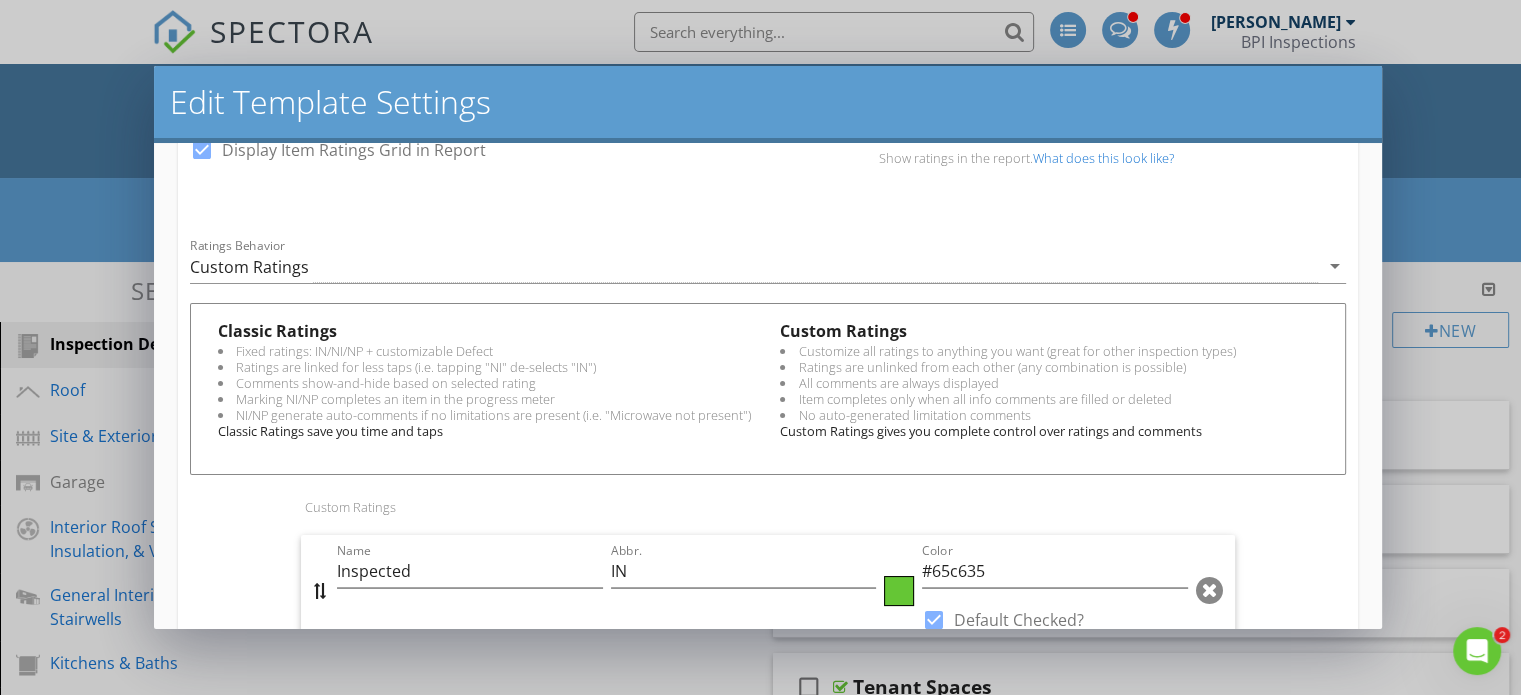 scroll, scrollTop: 536, scrollLeft: 0, axis: vertical 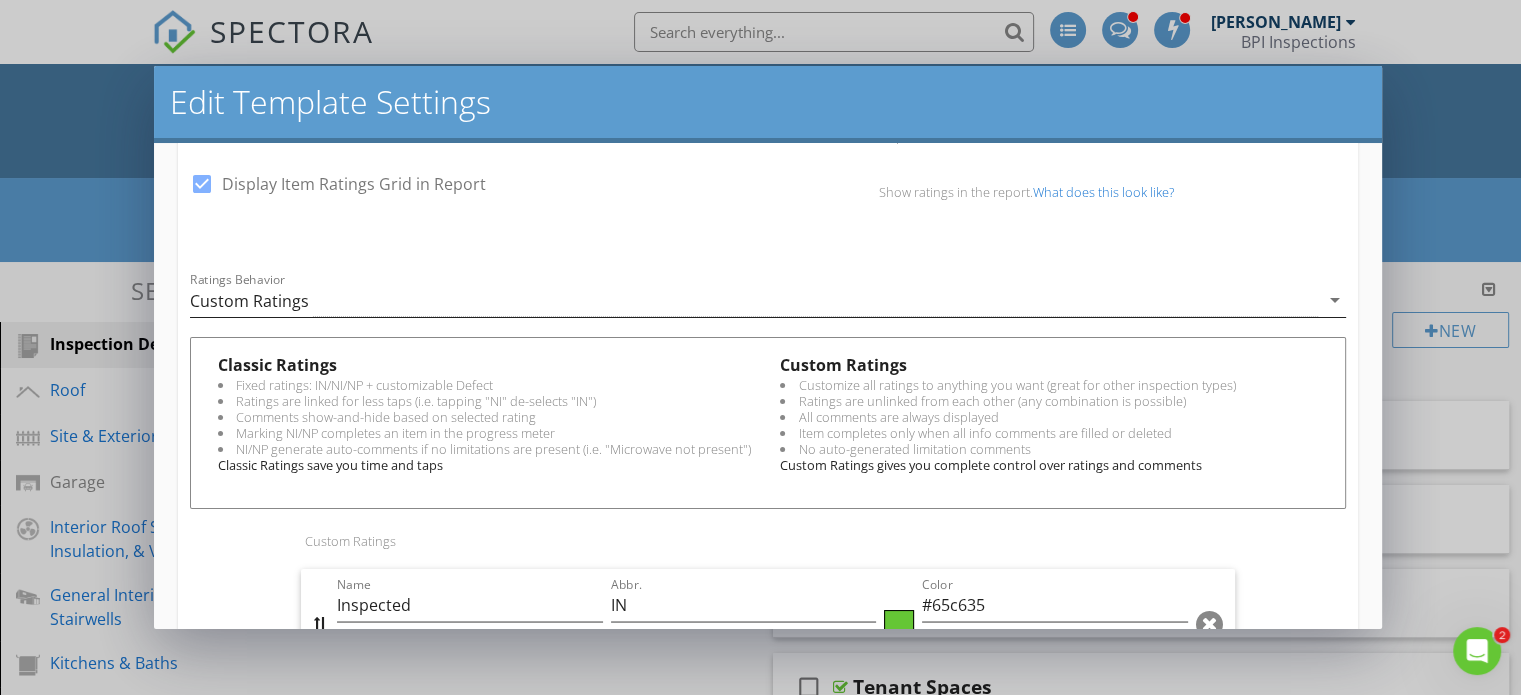 click on "Custom Ratings" at bounding box center (754, 300) 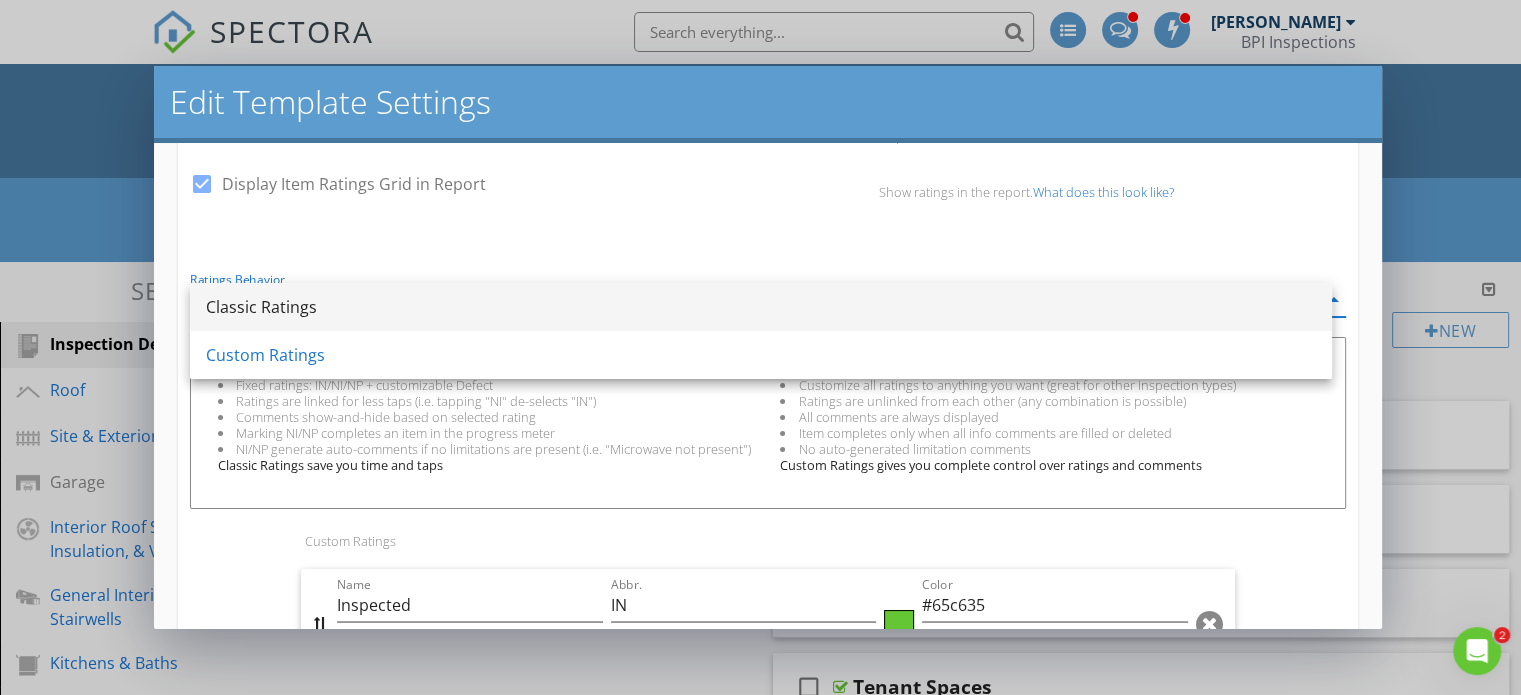 click on "Classic Ratings" at bounding box center [761, 307] 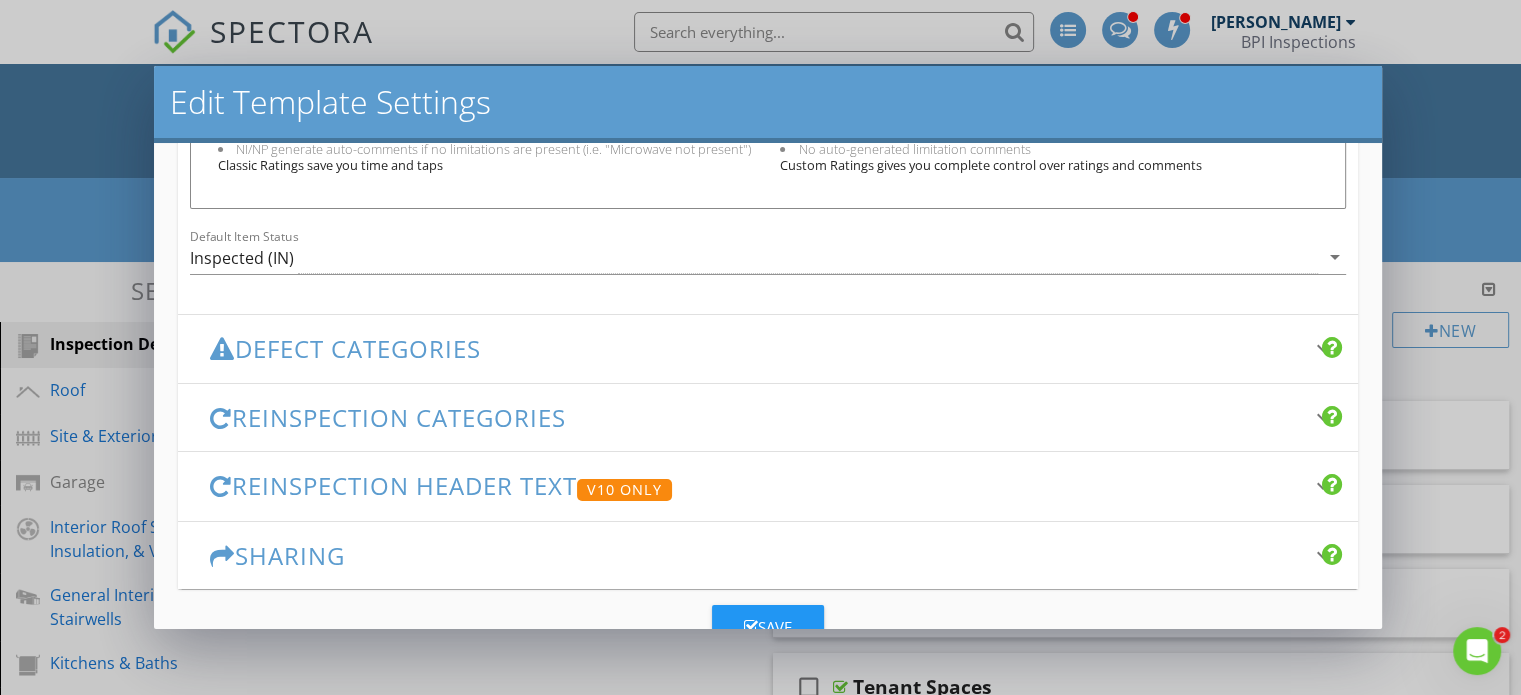 scroll, scrollTop: 911, scrollLeft: 0, axis: vertical 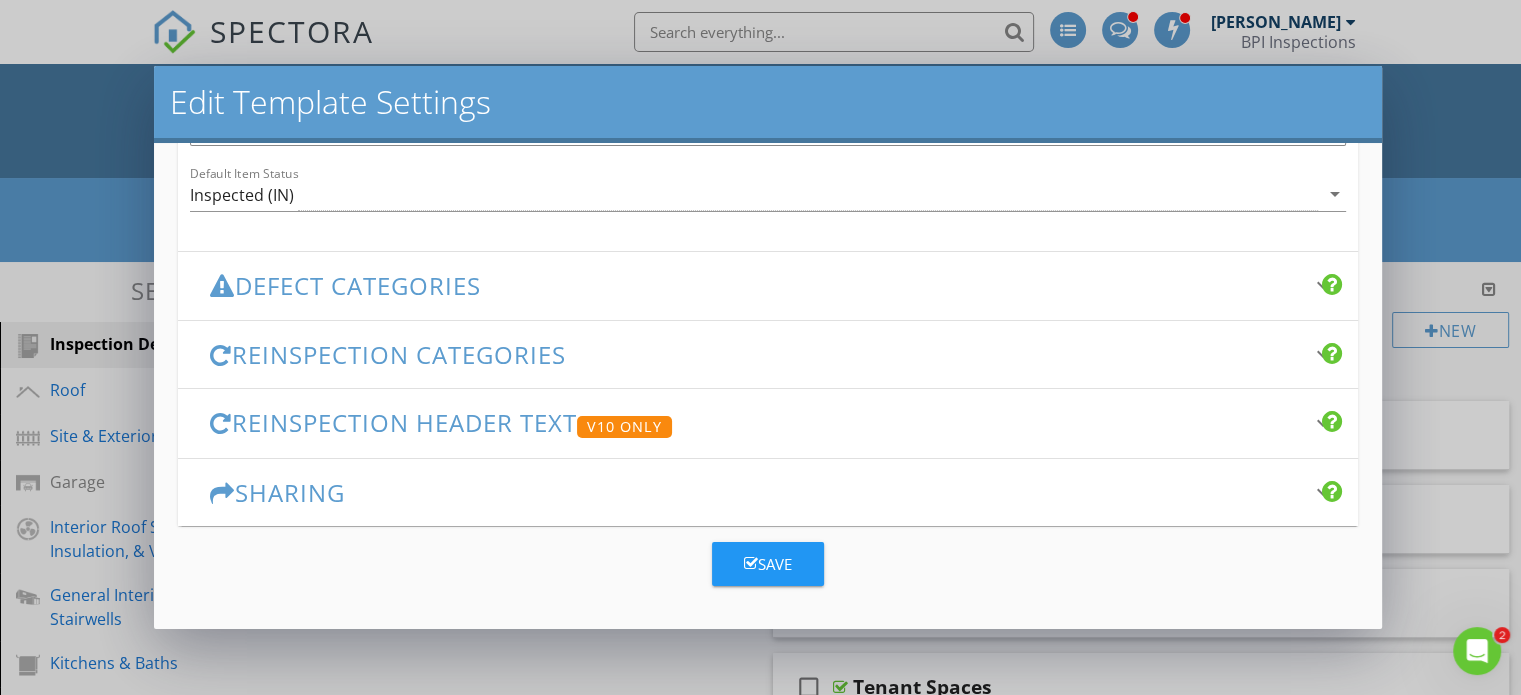 click on "keyboard_arrow_down" at bounding box center (1322, 285) 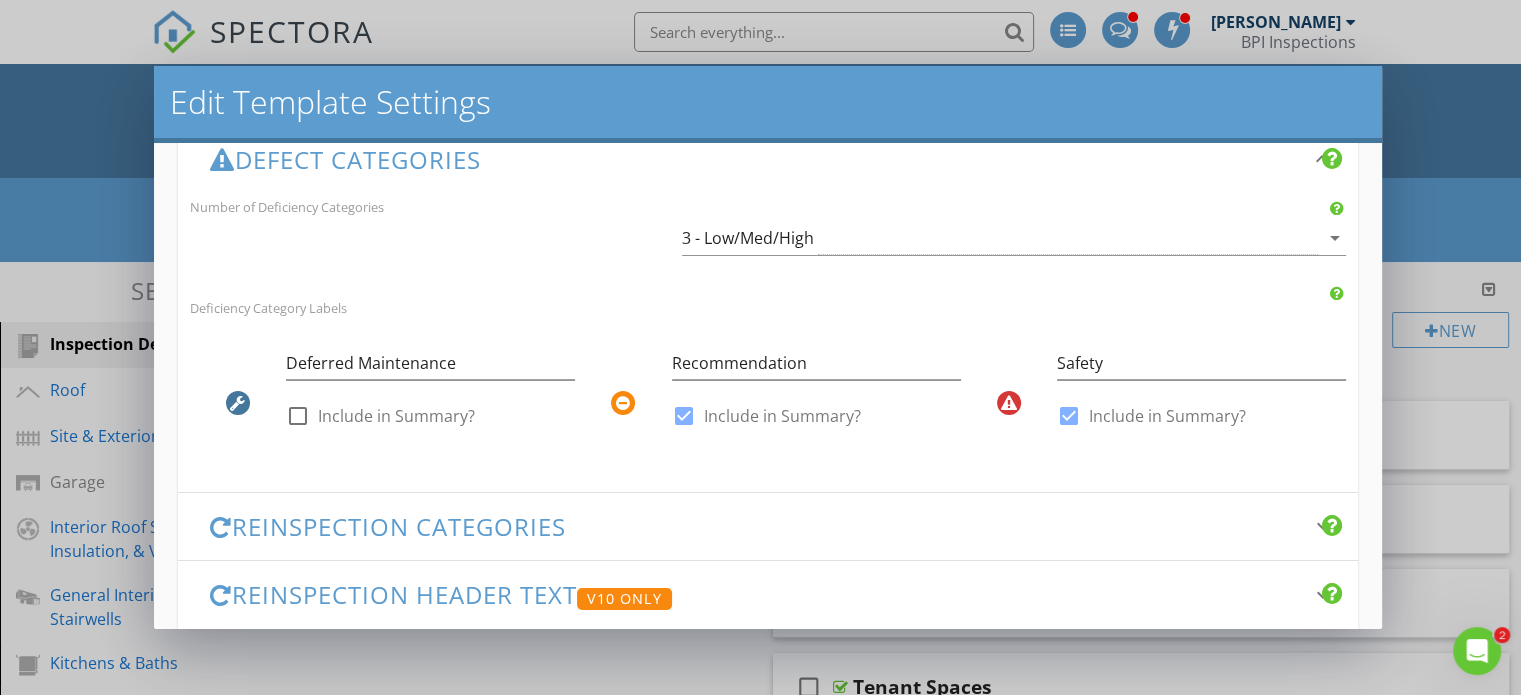 scroll, scrollTop: 502, scrollLeft: 0, axis: vertical 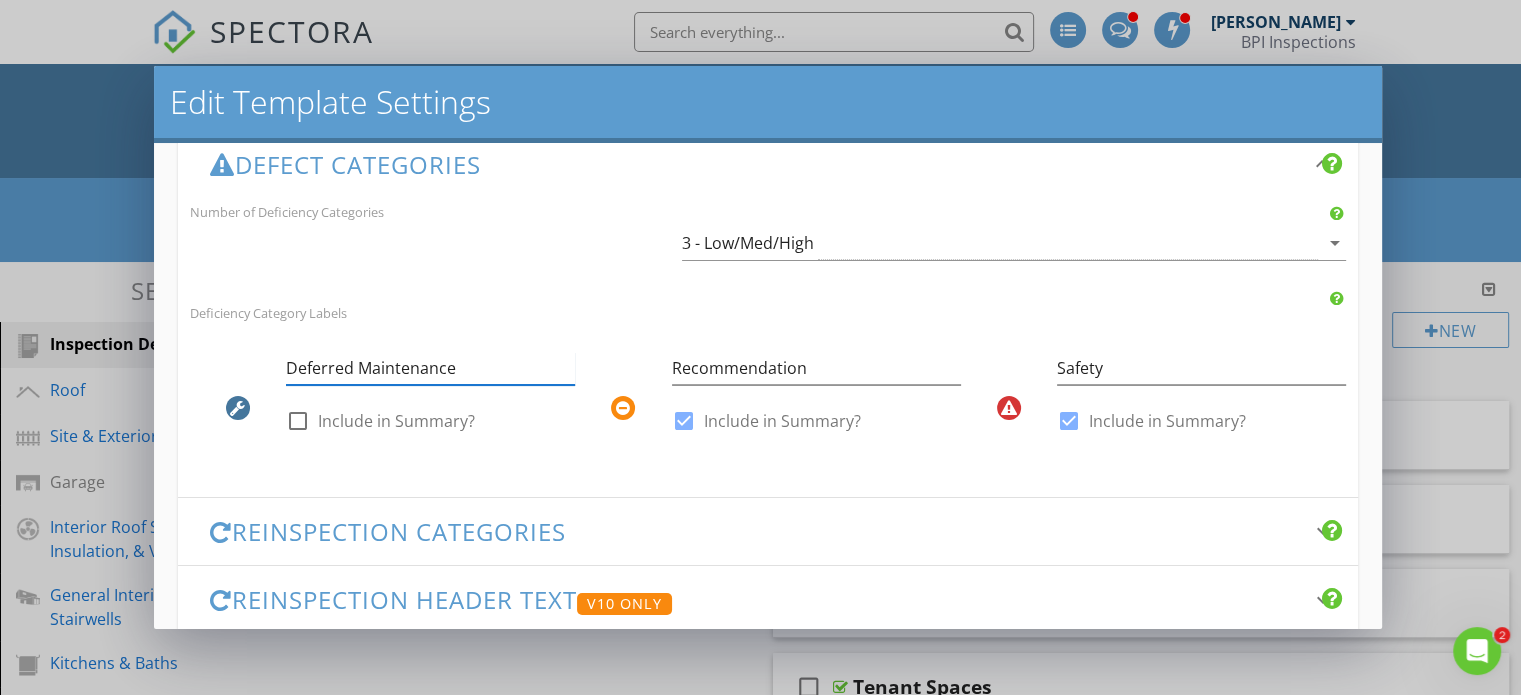 click on "Deferred Maintenance" at bounding box center [430, 368] 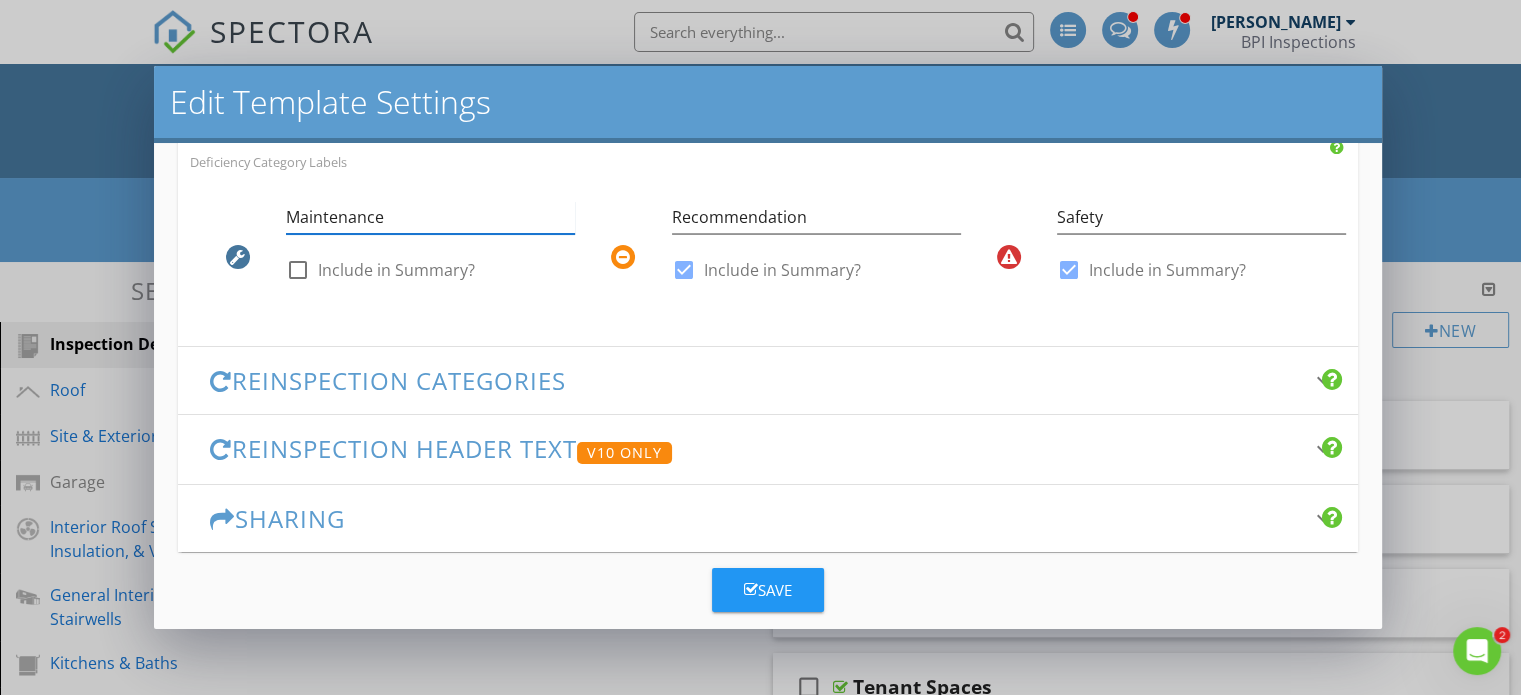 scroll, scrollTop: 676, scrollLeft: 0, axis: vertical 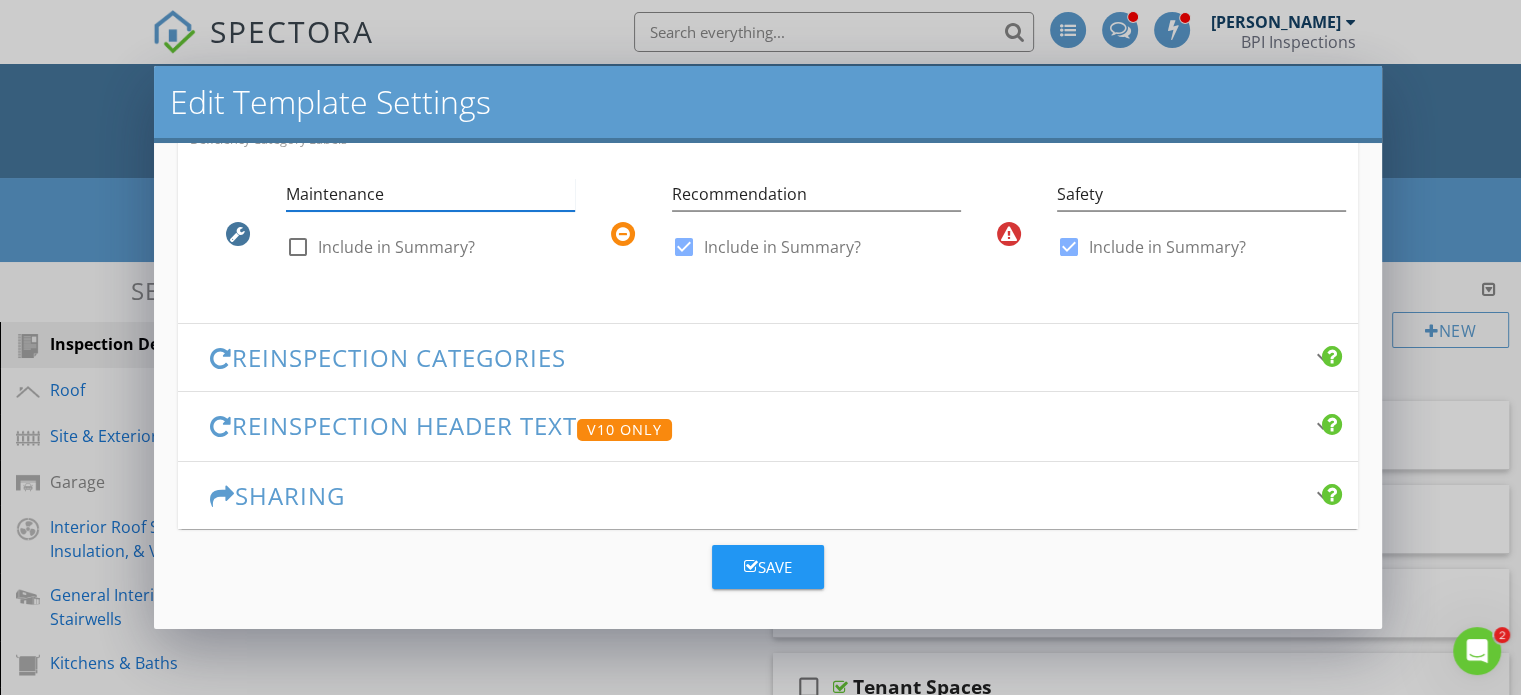 type on "Maintenance" 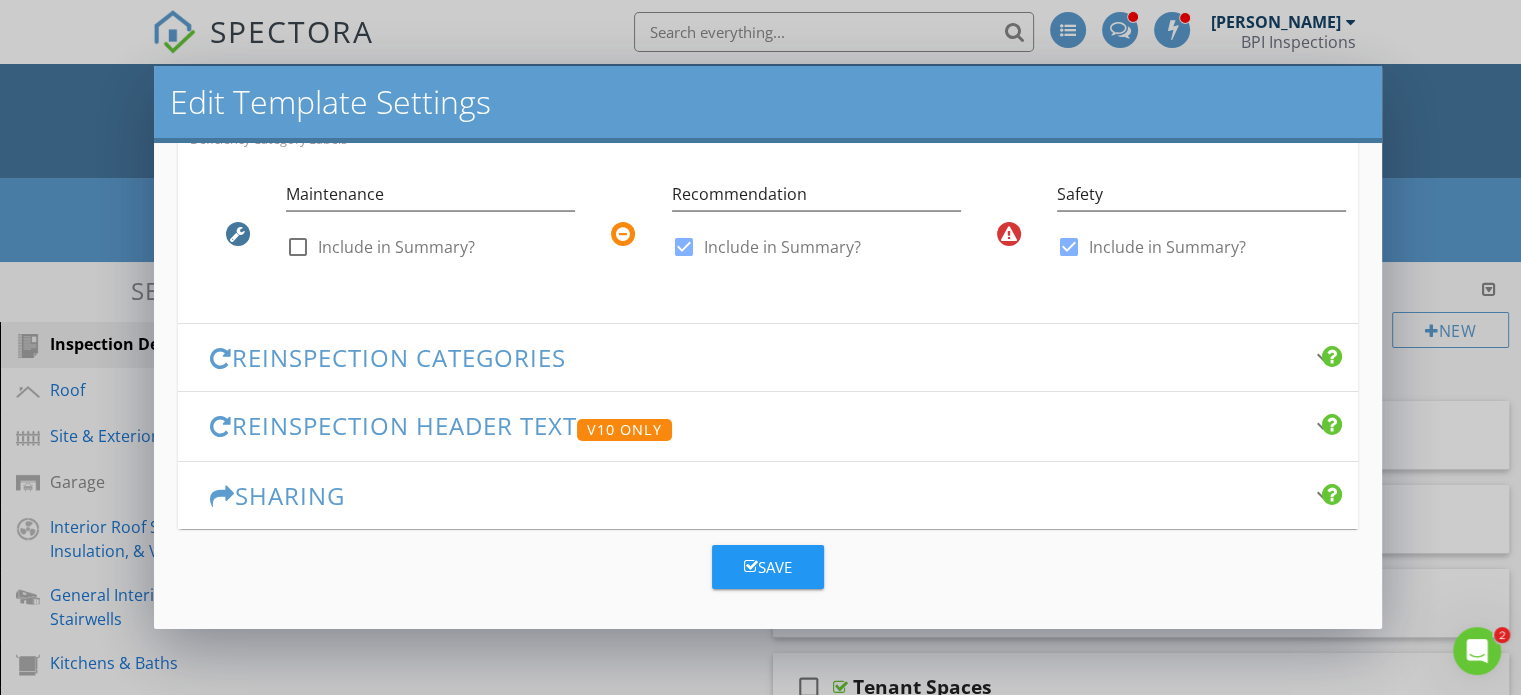 click on "Changes to these settings only affect future reports.     Name Commercial Inspection     Friendly Display Name Commercial Property Inspection
Set as Company's Default Template
Your default template will be displayed first
automatically.
Header Text
keyboard_arrow_down   Full Report Header Text   Inline Style XLarge Large Normal Small Light Small/Light Bold Italic Underline Colors Ordered List Unordered List Align Align Left Align Center Align Right Align Justify Insert Link Insert Image Insert Video Insert Table Code View Clear Formatting     All components designated for inspection in the InterNACHI Commercial Standards of Practice are inspected, except as may be noted in the "Limitations of Inspection" or "Overview" sections within this report. More information on these standards can be found at  www.ccpia.org .      A property inspection is a limited  visual For the checklist / narrative report there are            XLarge" at bounding box center [768, 386] 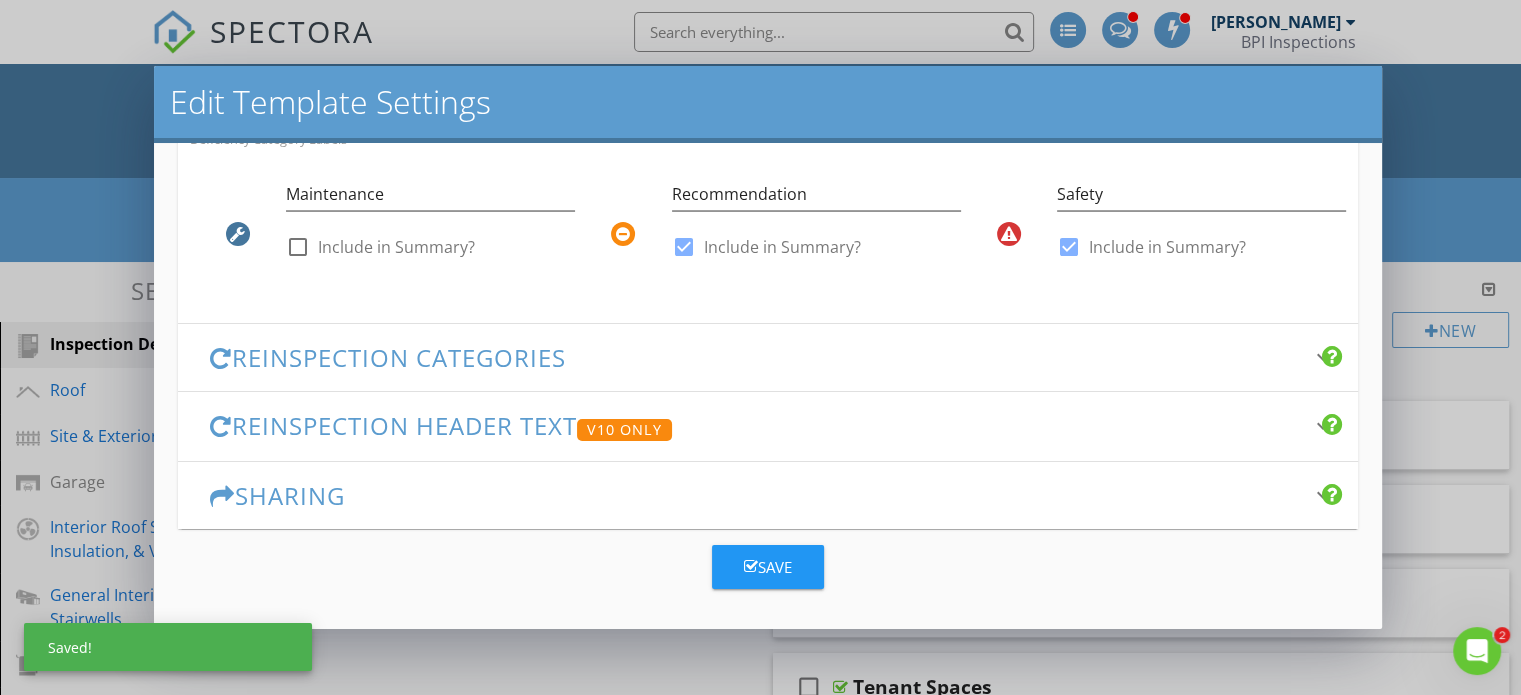 click on "Save" at bounding box center [768, 567] 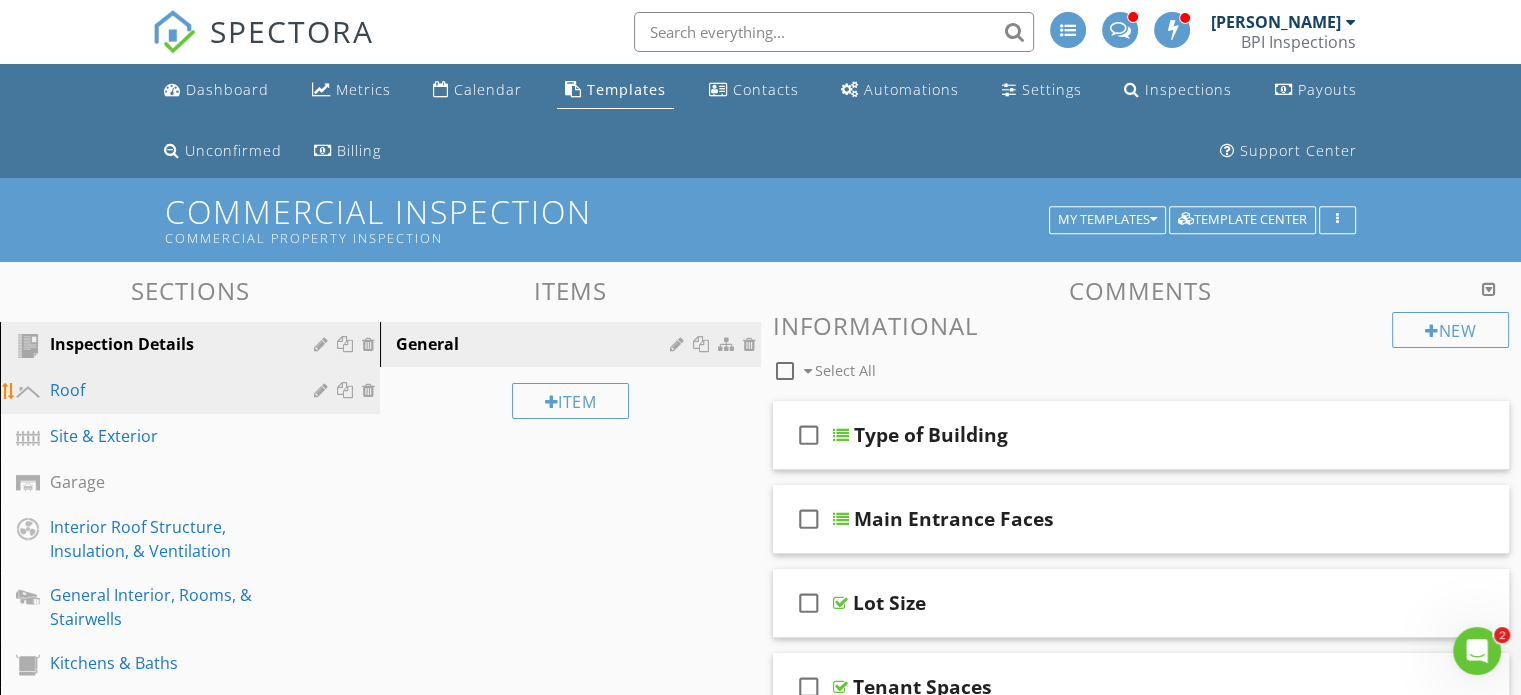 click on "Roof" at bounding box center [167, 390] 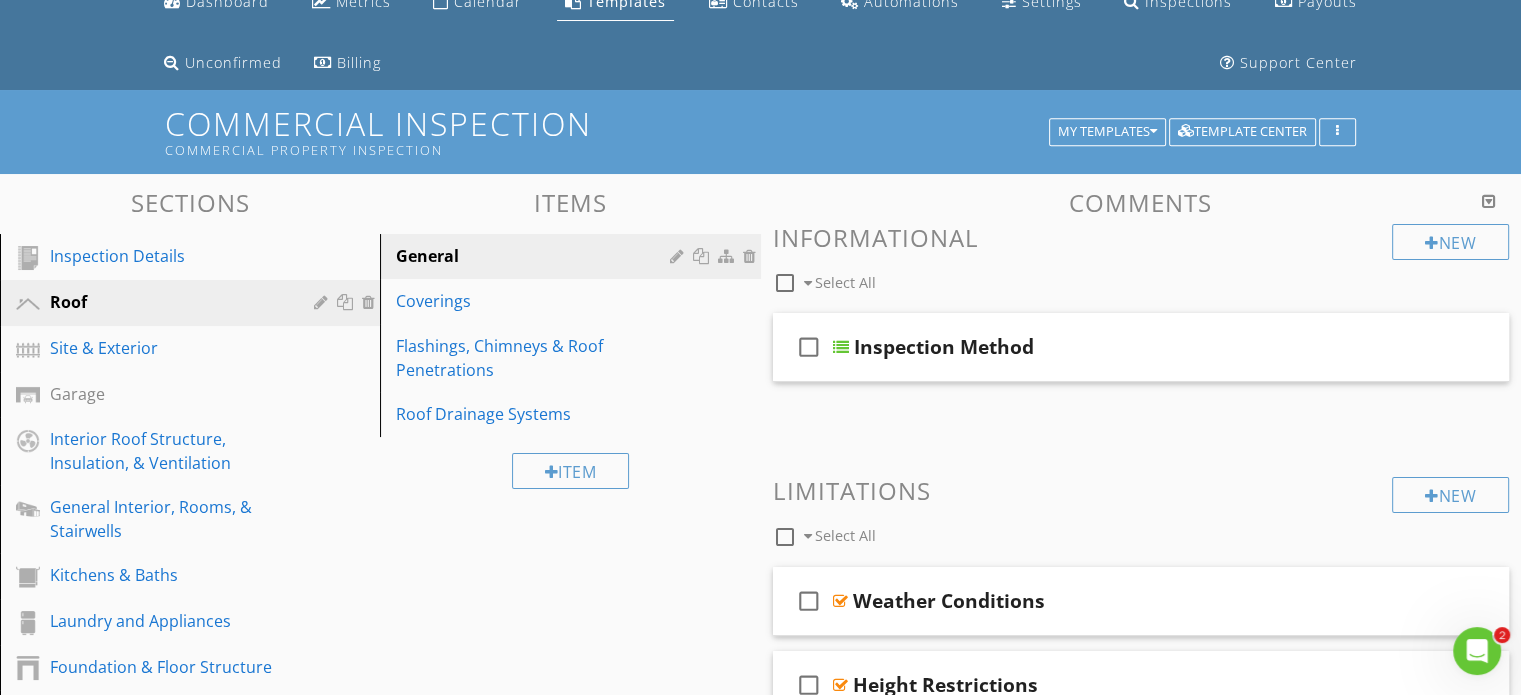 scroll, scrollTop: 0, scrollLeft: 0, axis: both 